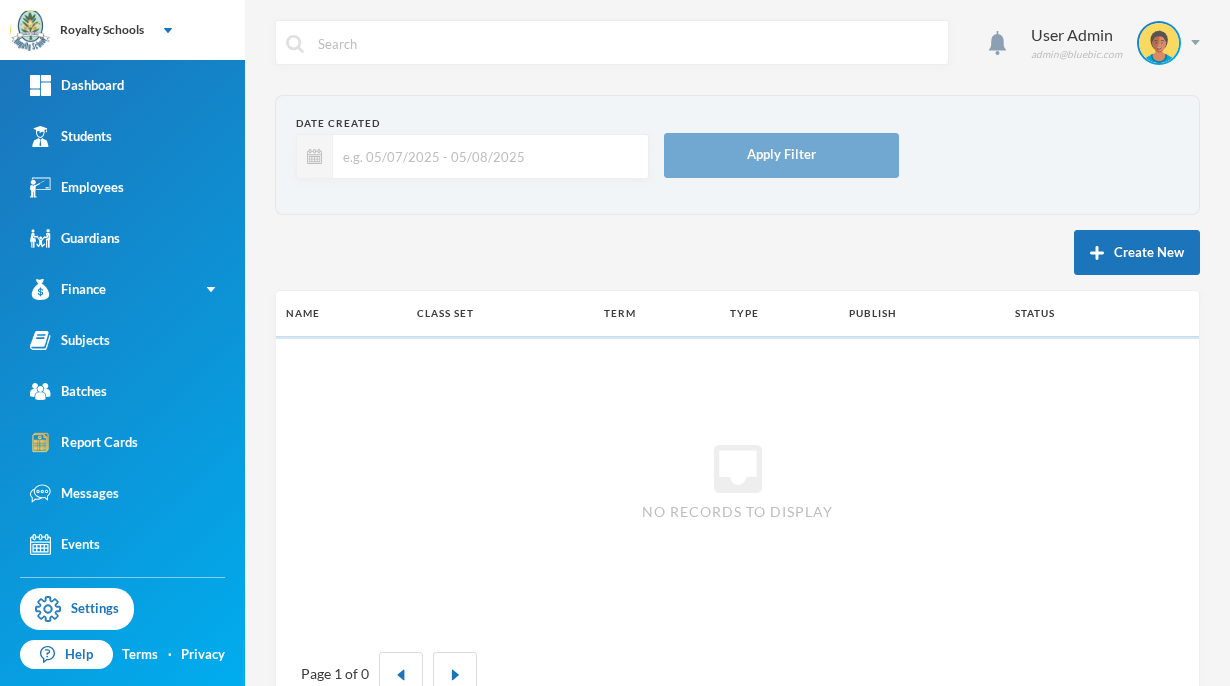 scroll, scrollTop: 0, scrollLeft: 0, axis: both 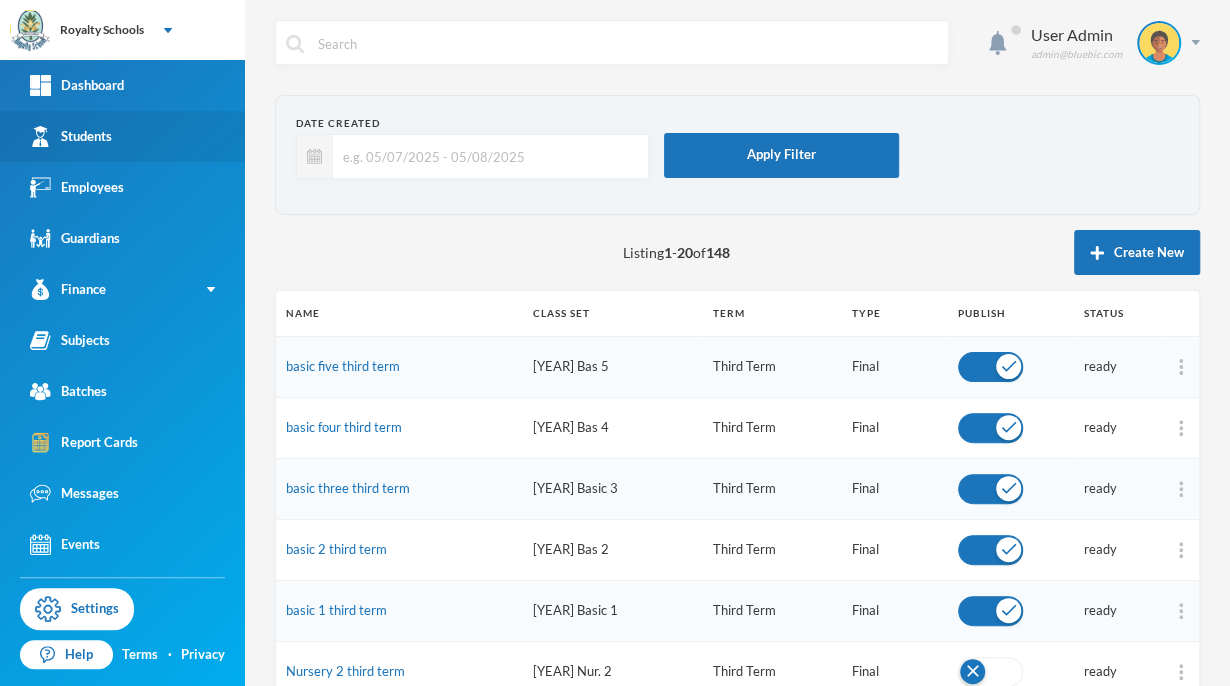 click on "Students" at bounding box center (122, 136) 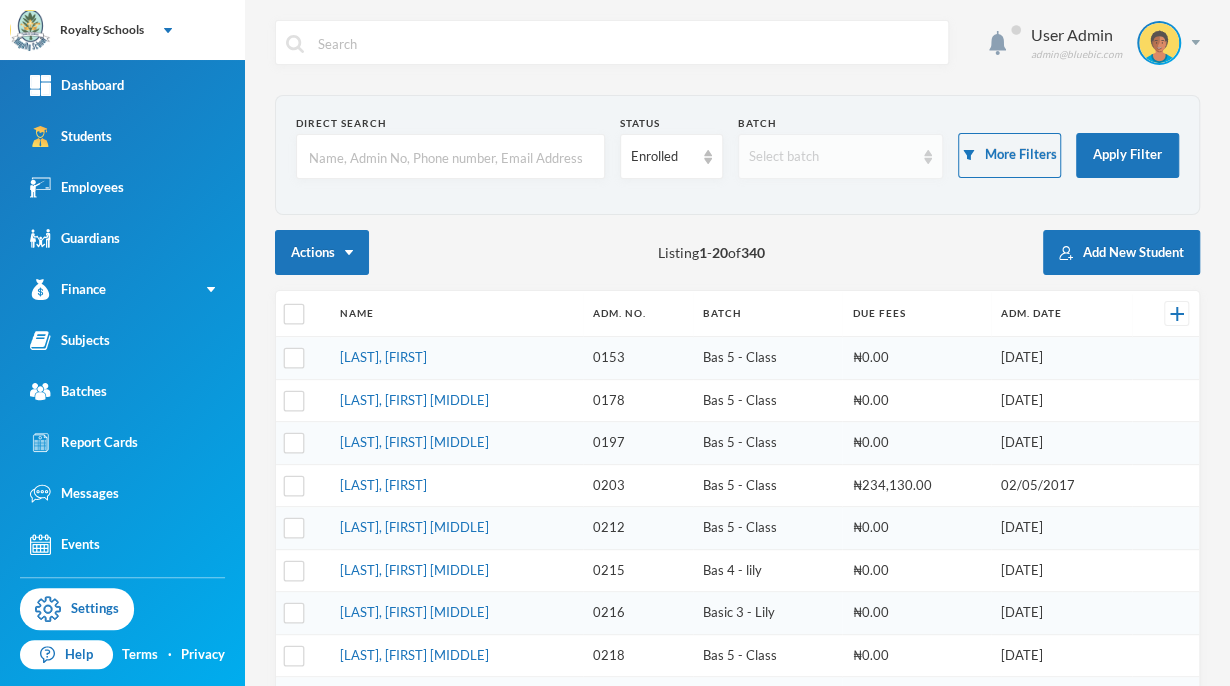 click on "Select batch" at bounding box center [841, 156] 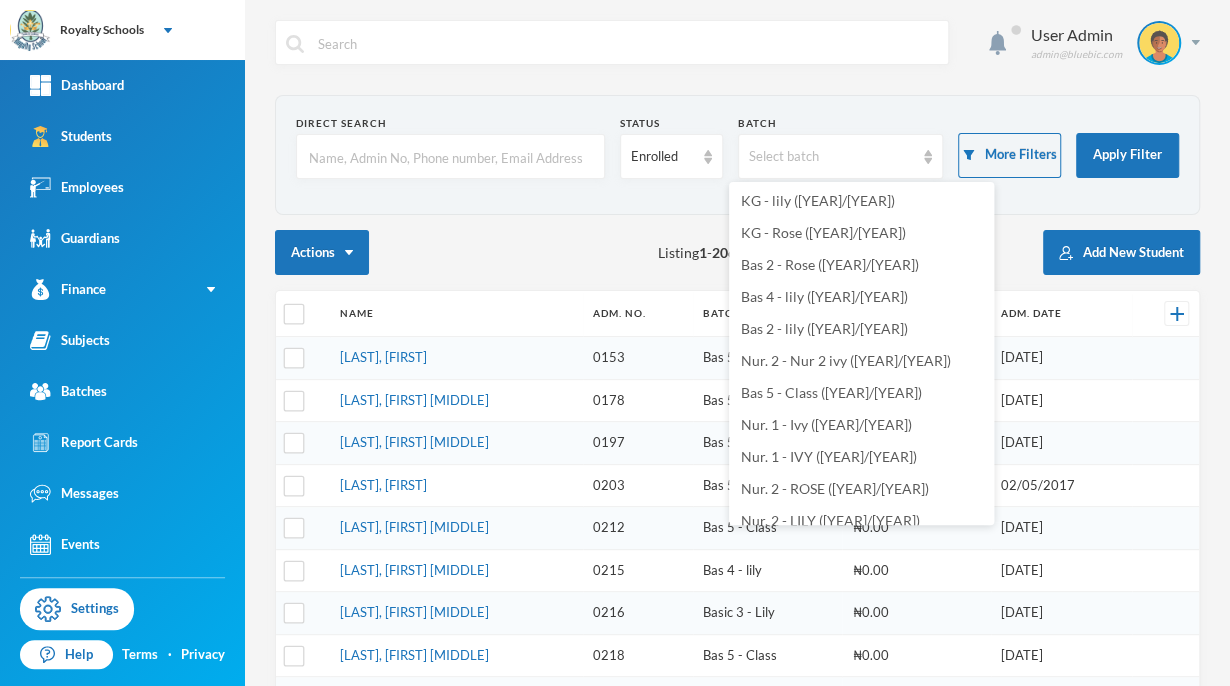 scroll, scrollTop: 388, scrollLeft: 0, axis: vertical 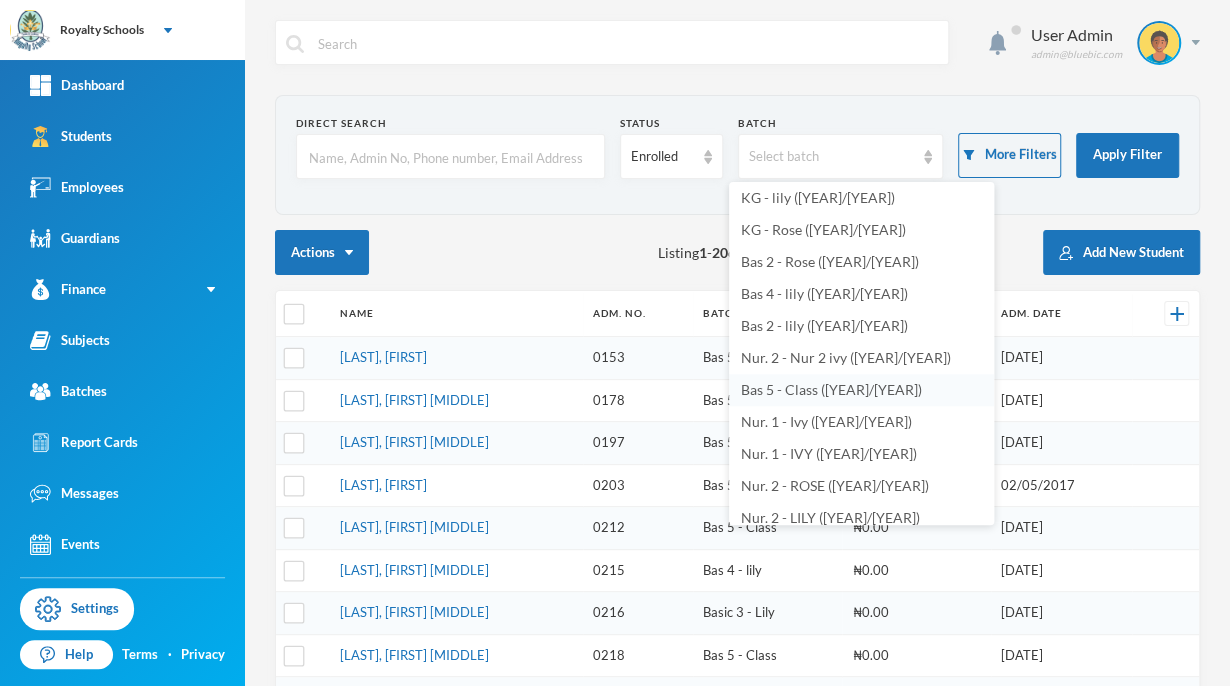 click on "Bas 5 - Class ([YEAR]/[YEAR])" at bounding box center [831, 389] 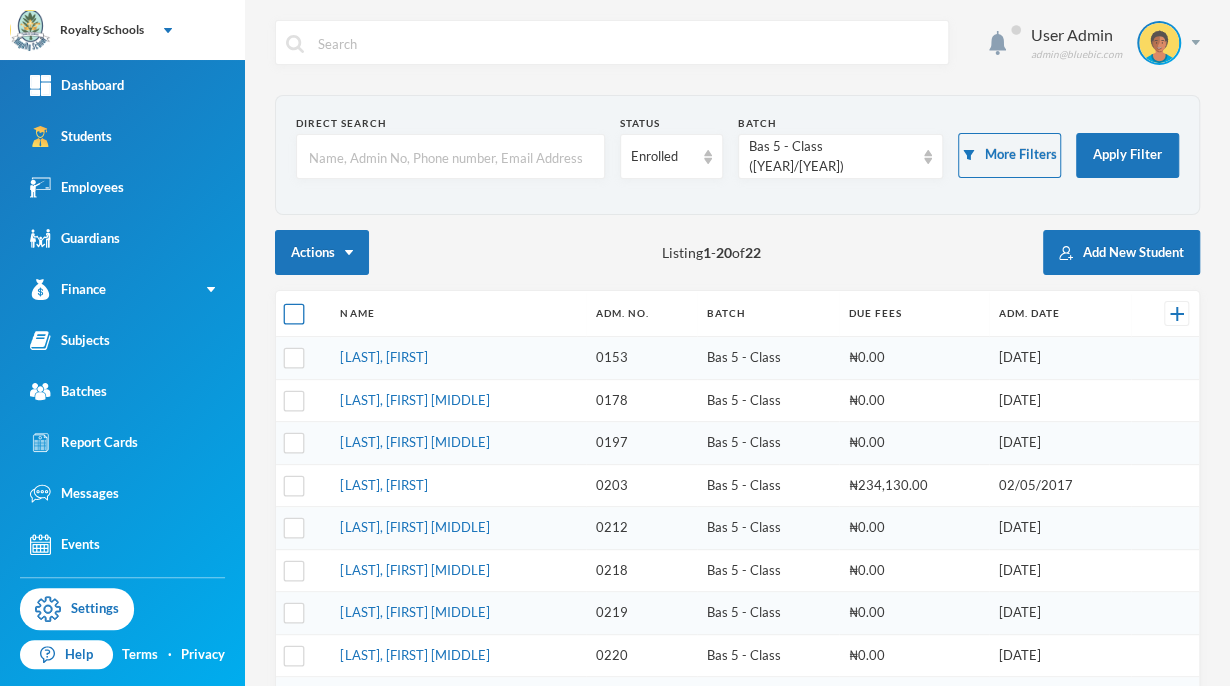click at bounding box center (294, 314) 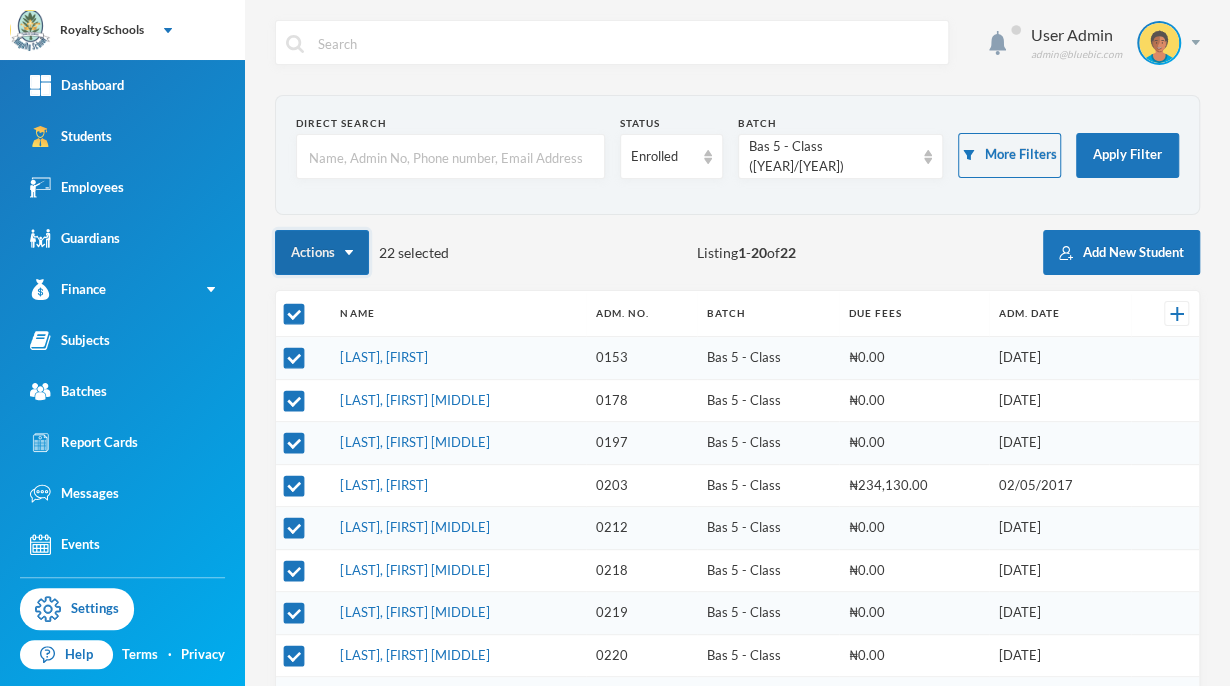 click on "Actions" at bounding box center [322, 252] 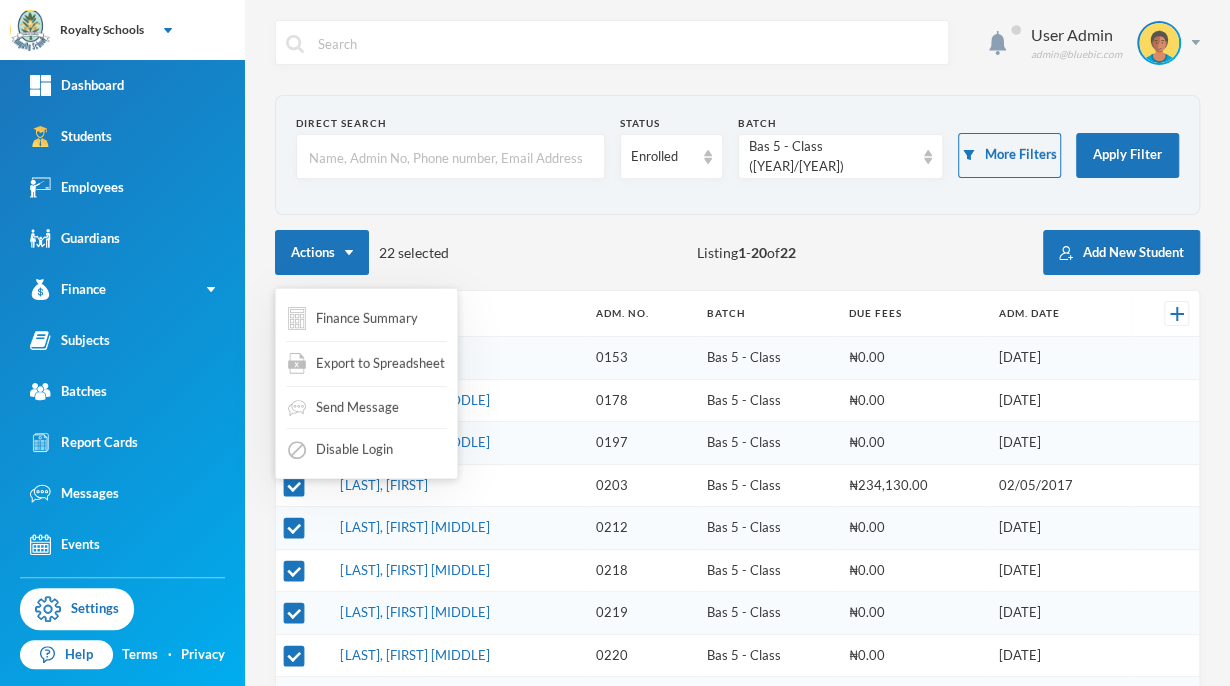 click at bounding box center (450, 157) 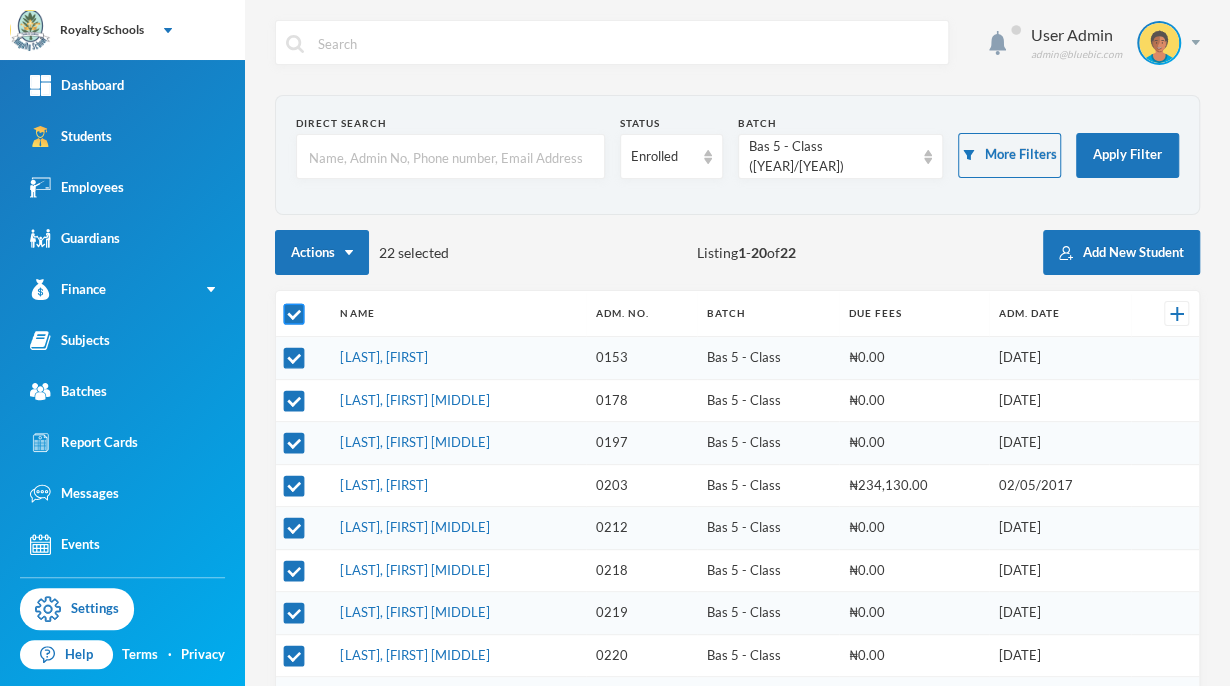 click at bounding box center [294, 314] 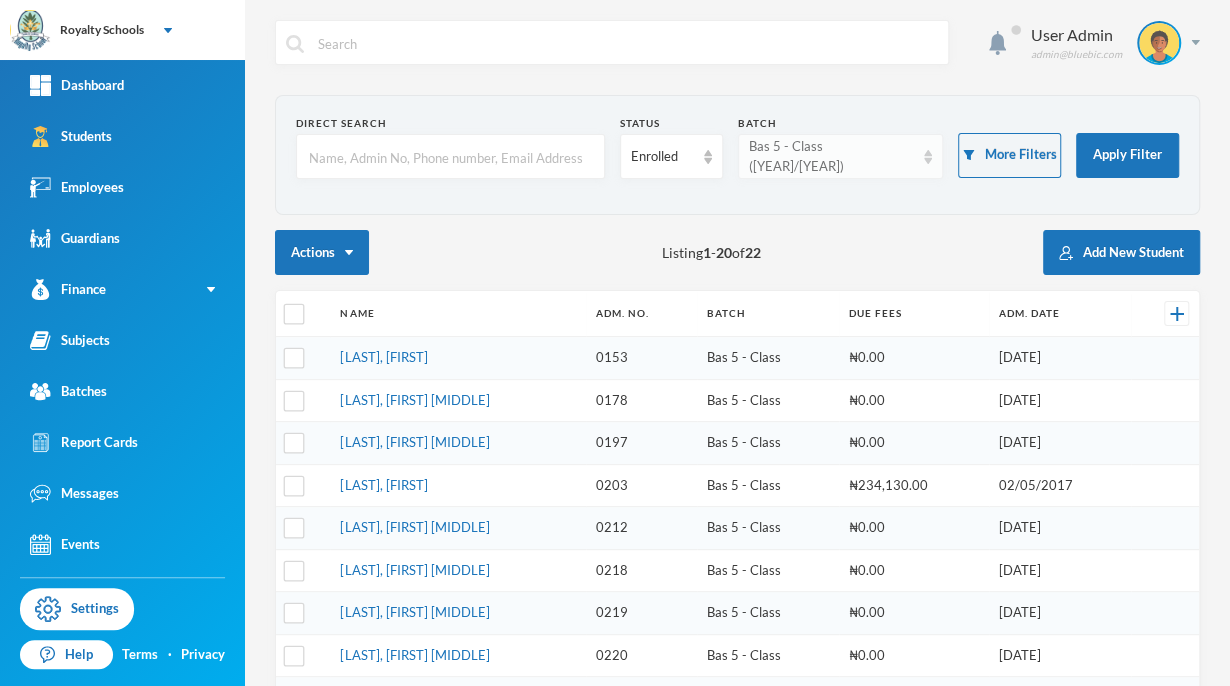 click on "Bas 5 - Class ([YEAR]/[YEAR])" at bounding box center [841, 156] 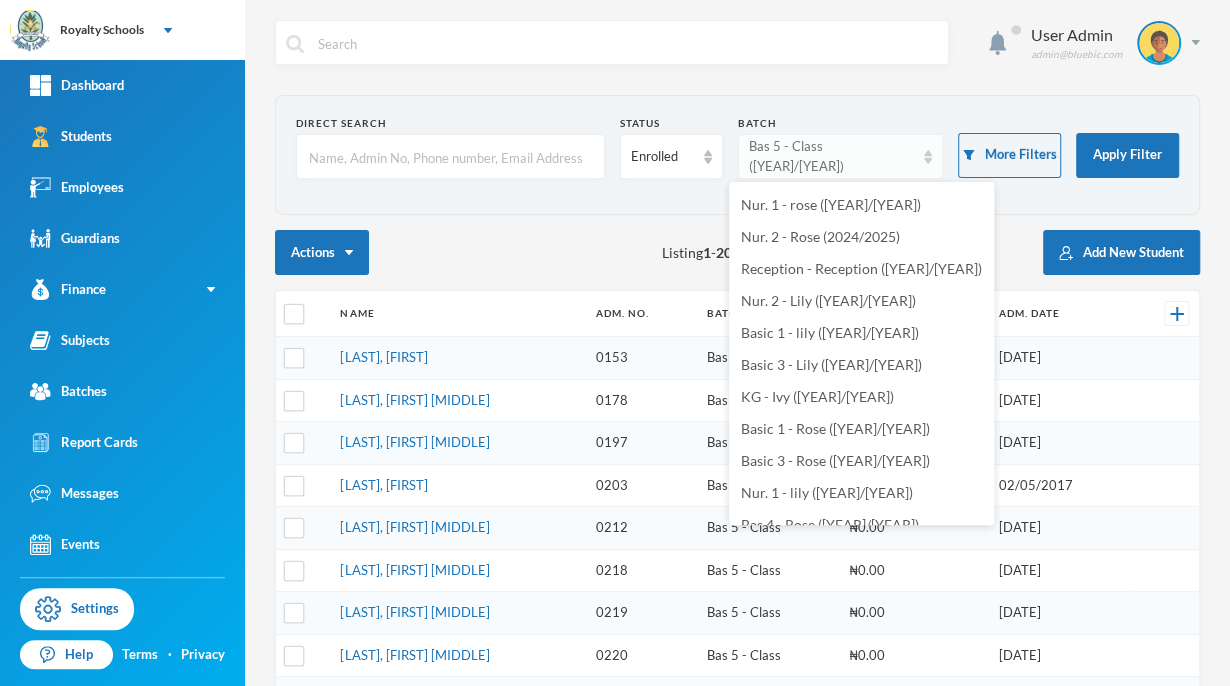 scroll, scrollTop: 0, scrollLeft: 0, axis: both 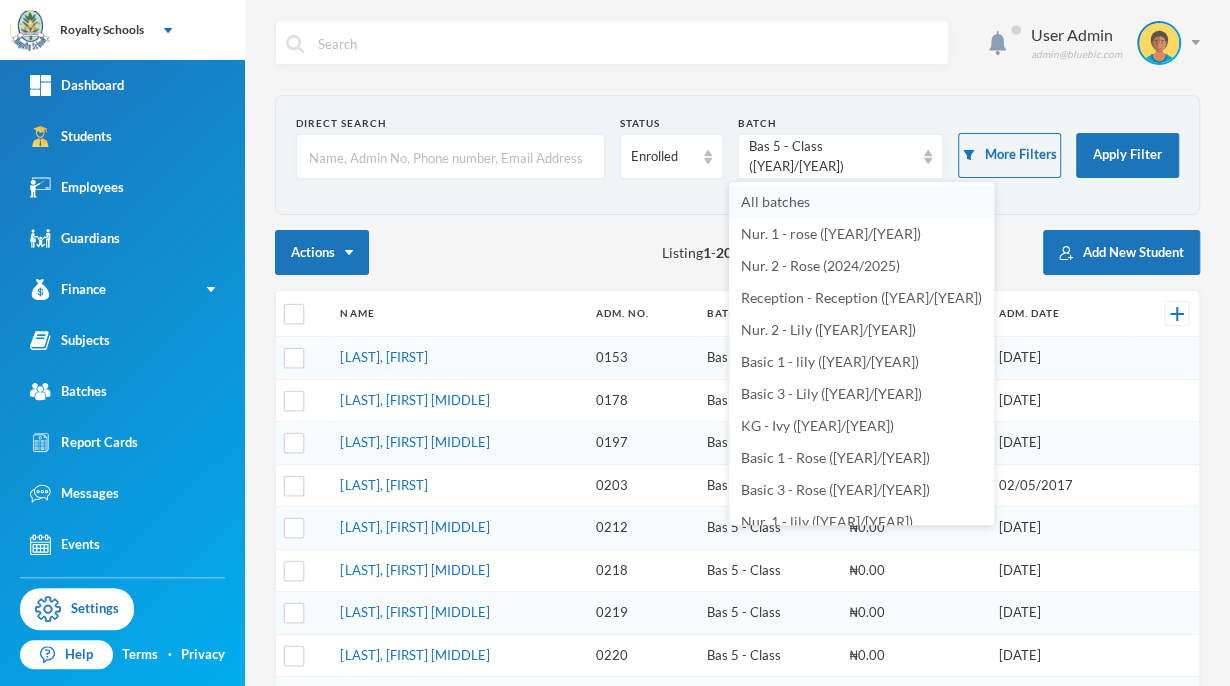 click on "All batches" at bounding box center (861, 202) 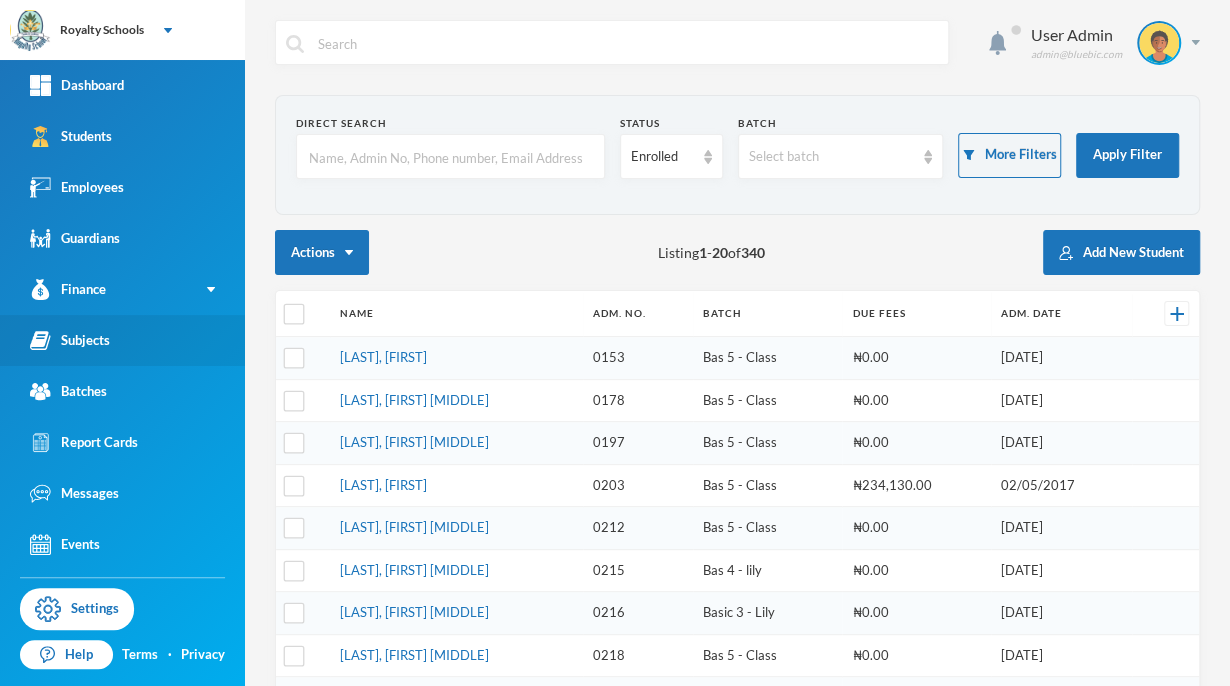 click on "Subjects" at bounding box center (70, 340) 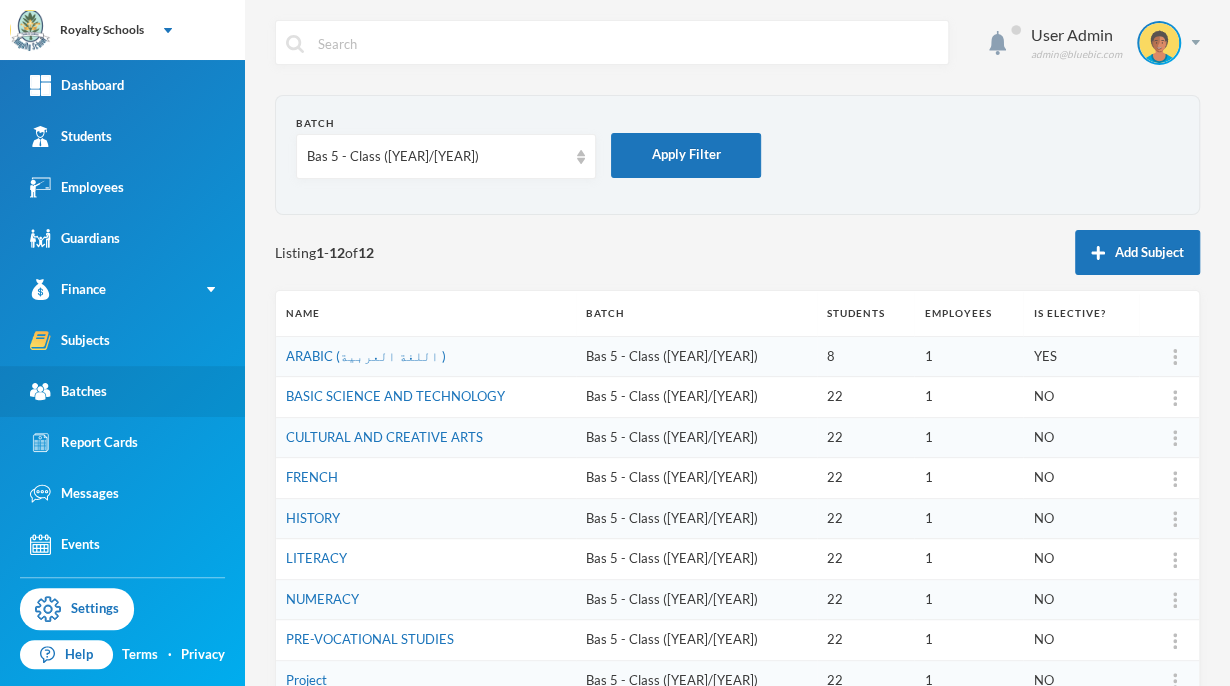 click on "Batches" at bounding box center (68, 391) 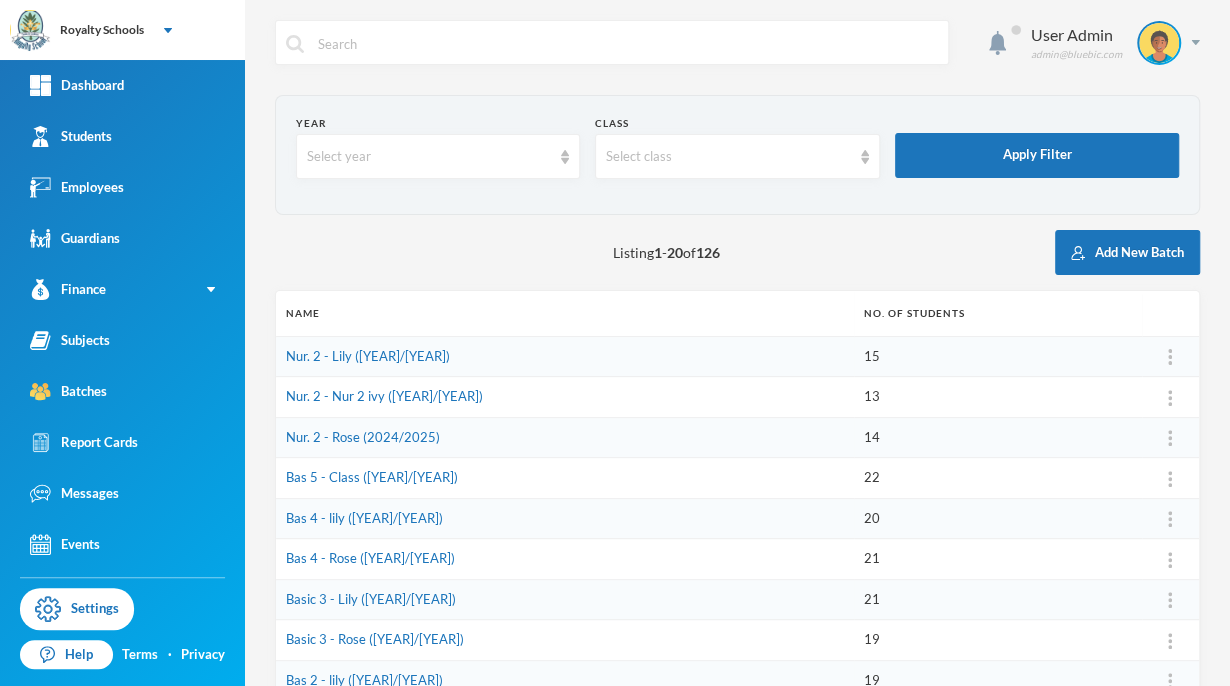 click on "Listing  1  -  20  of  126 Add New Batch" at bounding box center [737, 252] 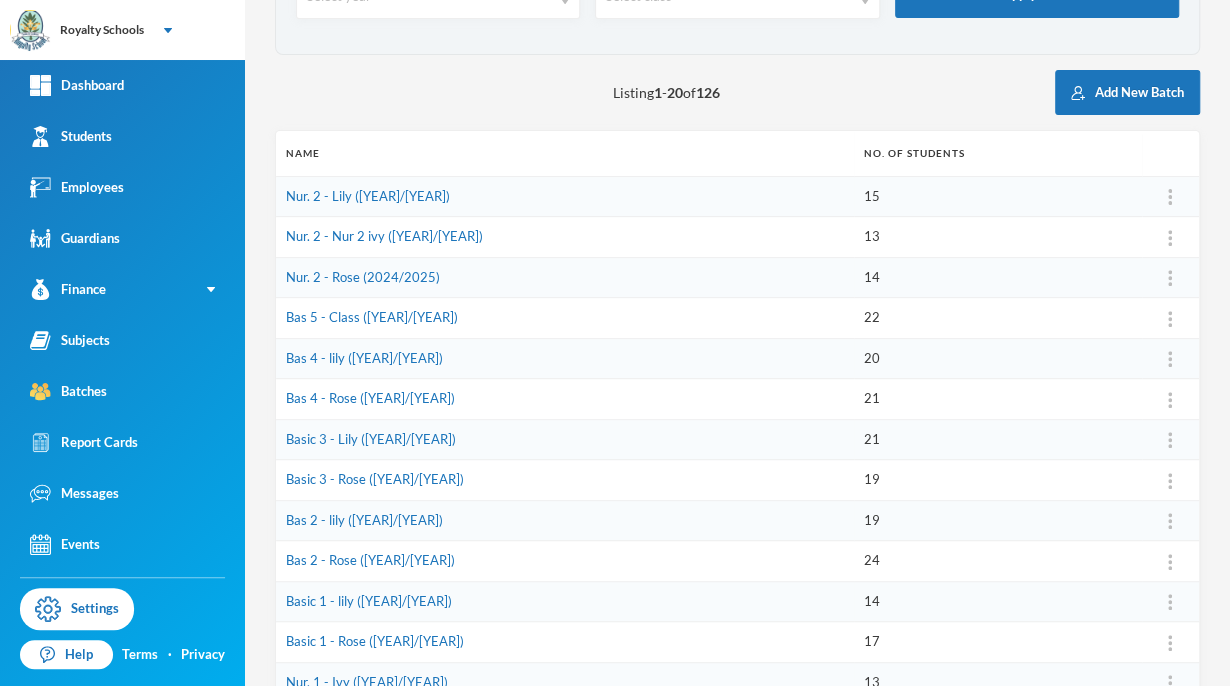 scroll, scrollTop: 159, scrollLeft: 0, axis: vertical 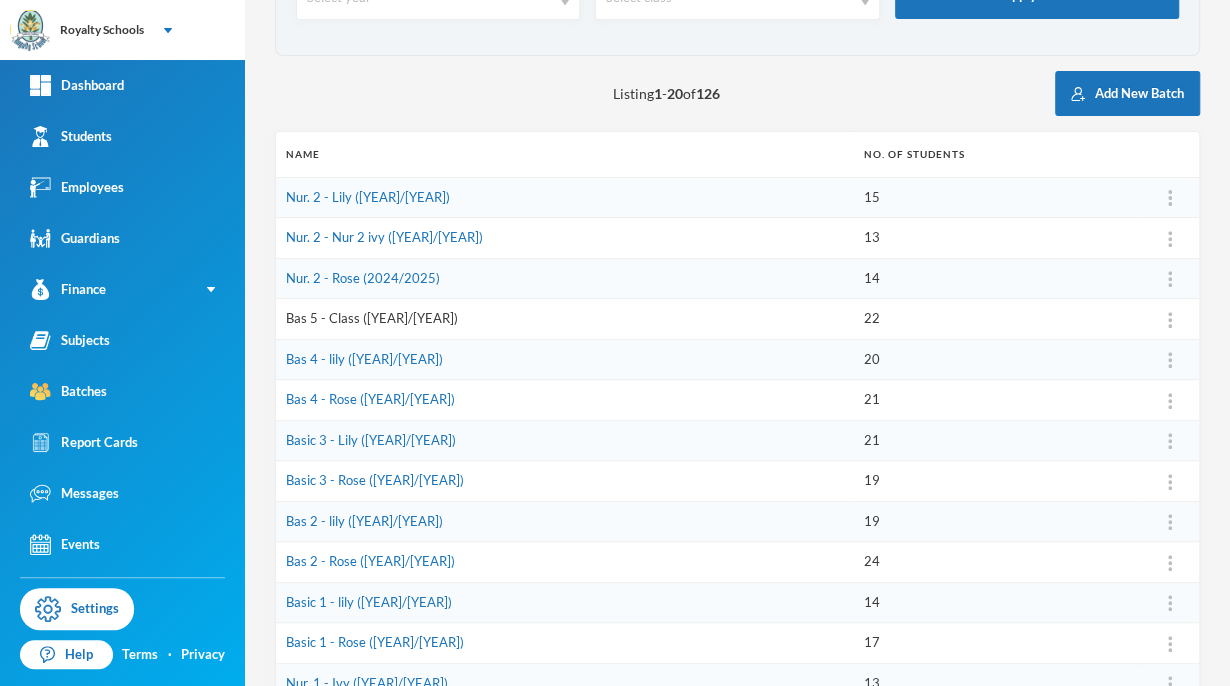 click on "Bas 5 - Class ([YEAR]/[YEAR])" at bounding box center (372, 318) 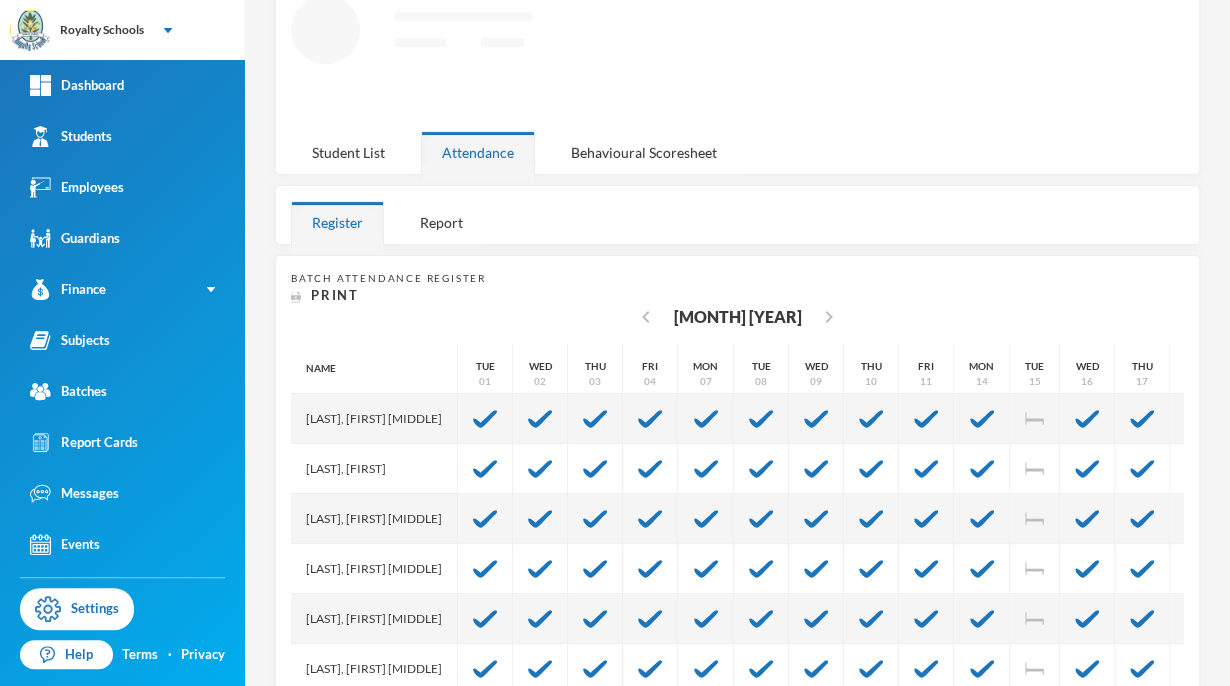 scroll, scrollTop: 159, scrollLeft: 0, axis: vertical 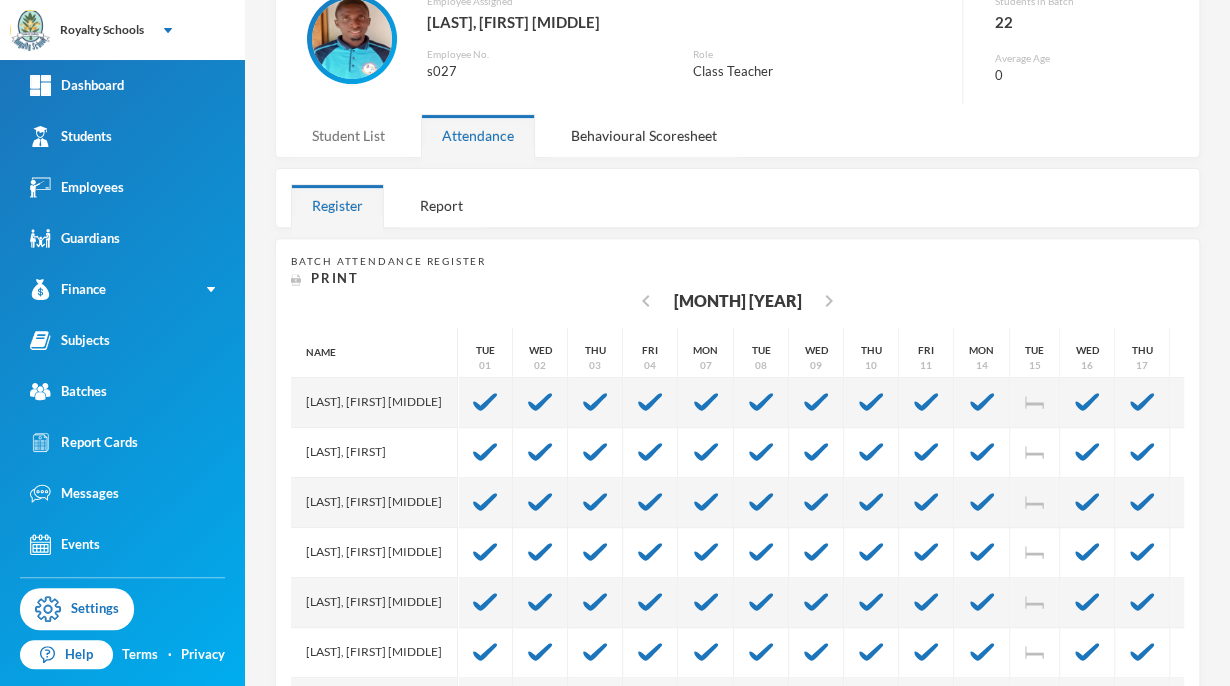 click on "Student List" at bounding box center [348, 135] 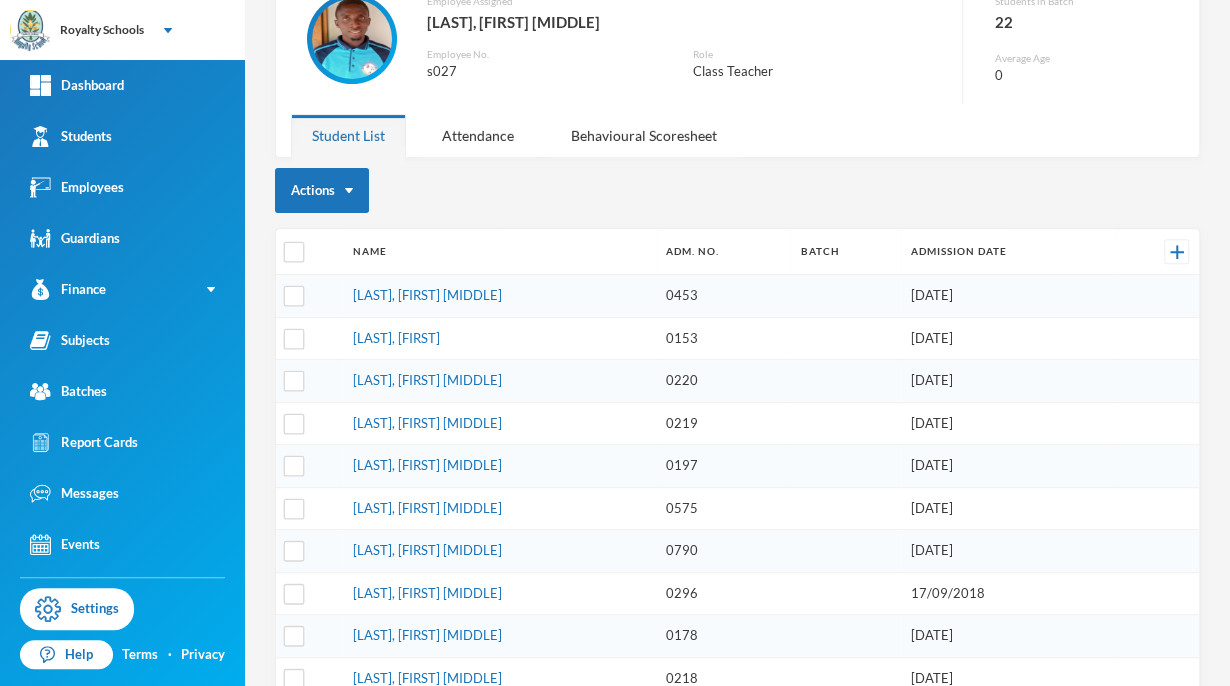 click on "Student List" at bounding box center (348, 135) 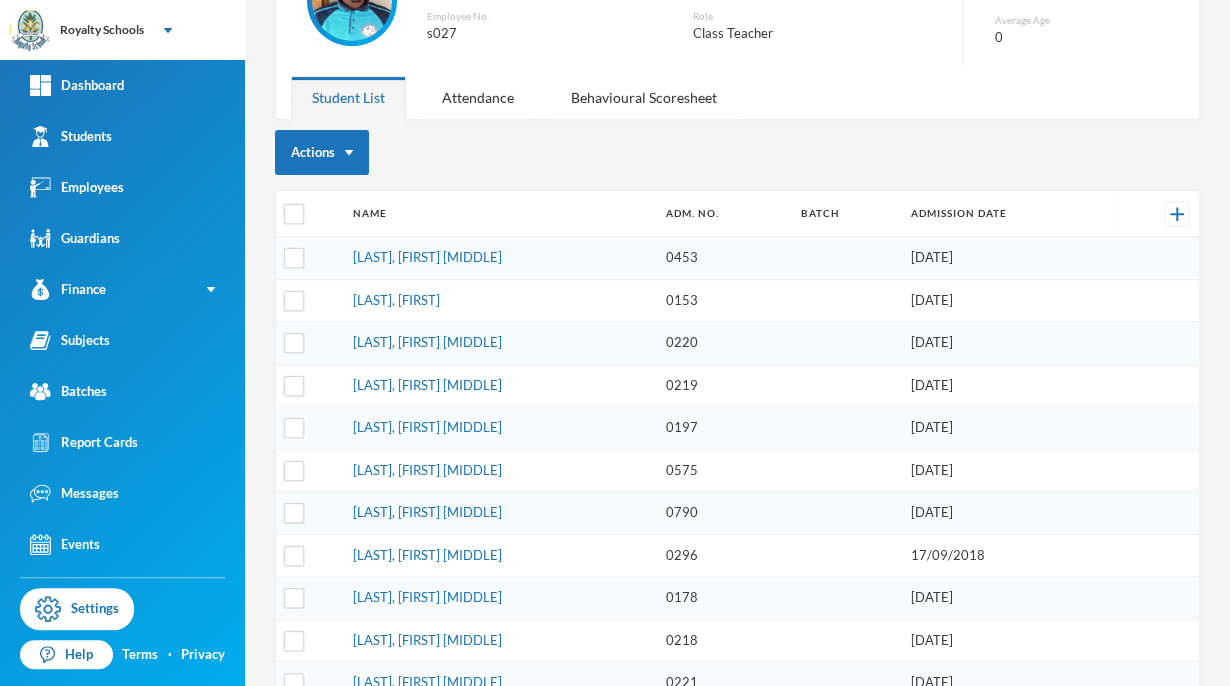 scroll, scrollTop: 0, scrollLeft: 0, axis: both 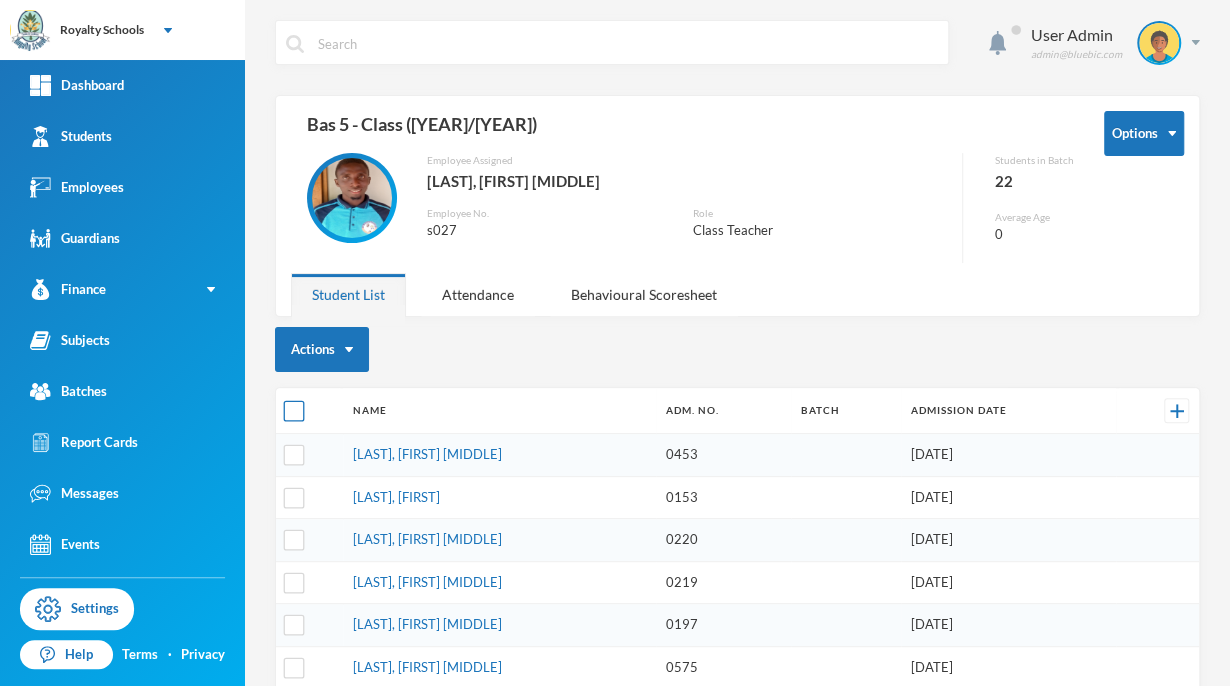 click at bounding box center (294, 411) 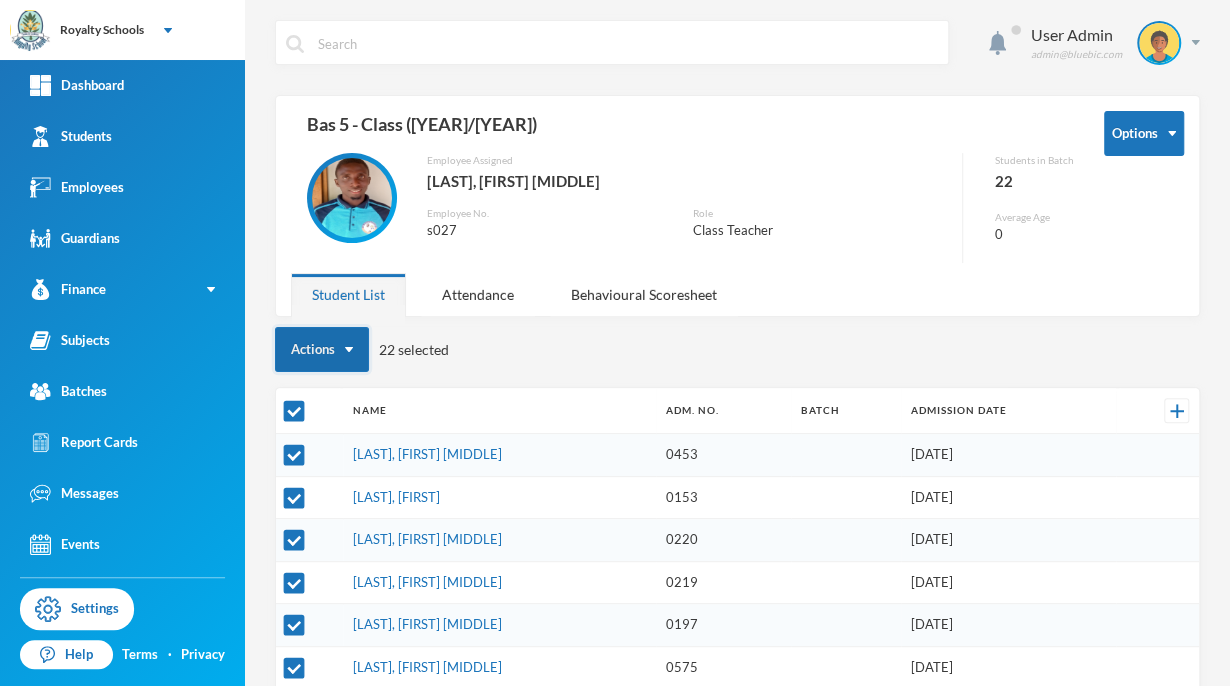 click on "Actions" at bounding box center [322, 349] 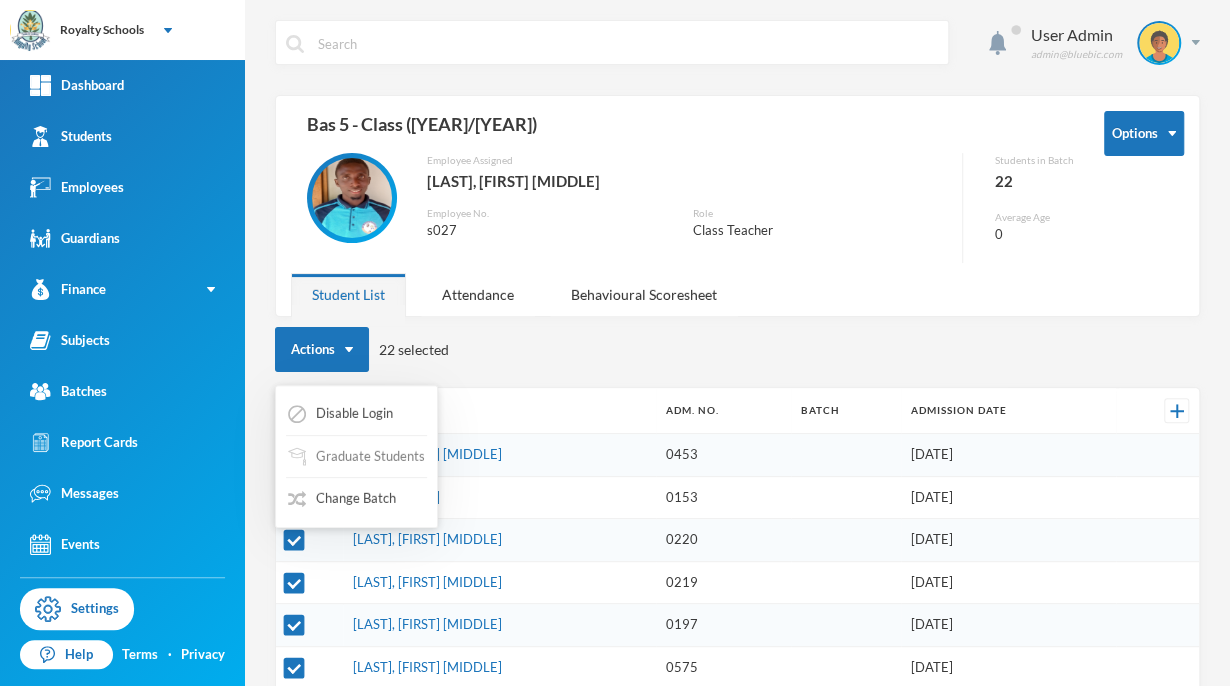 click on "Graduate Students" at bounding box center (356, 457) 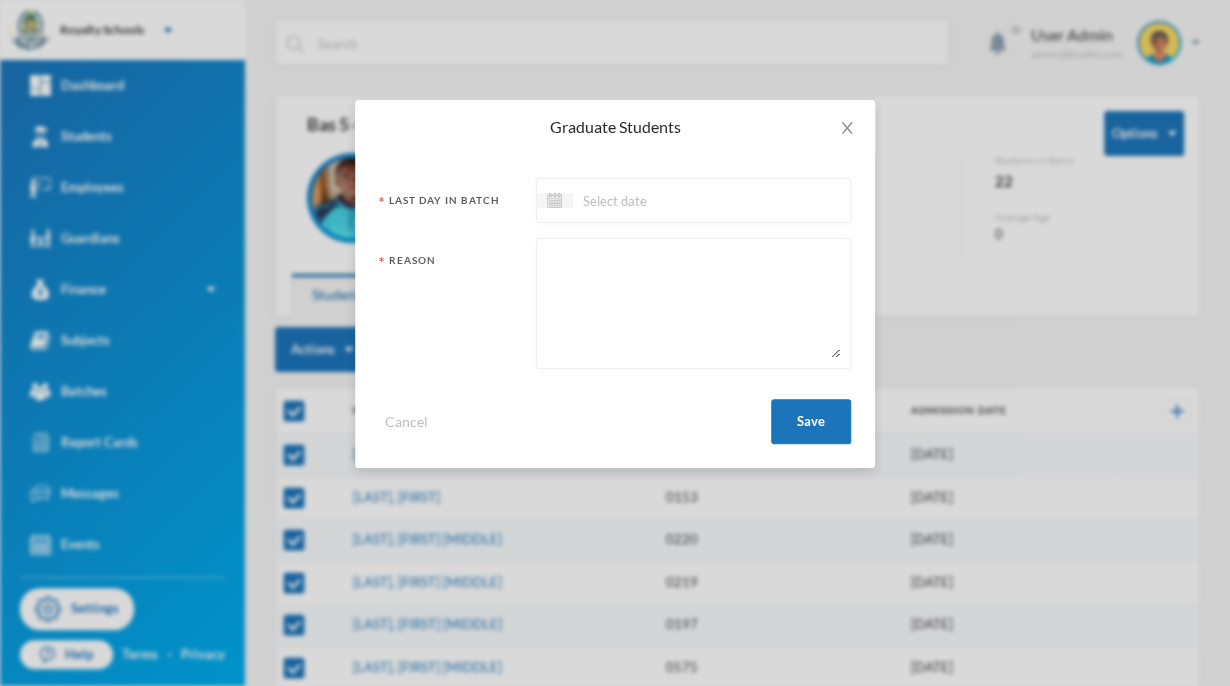 click at bounding box center [657, 200] 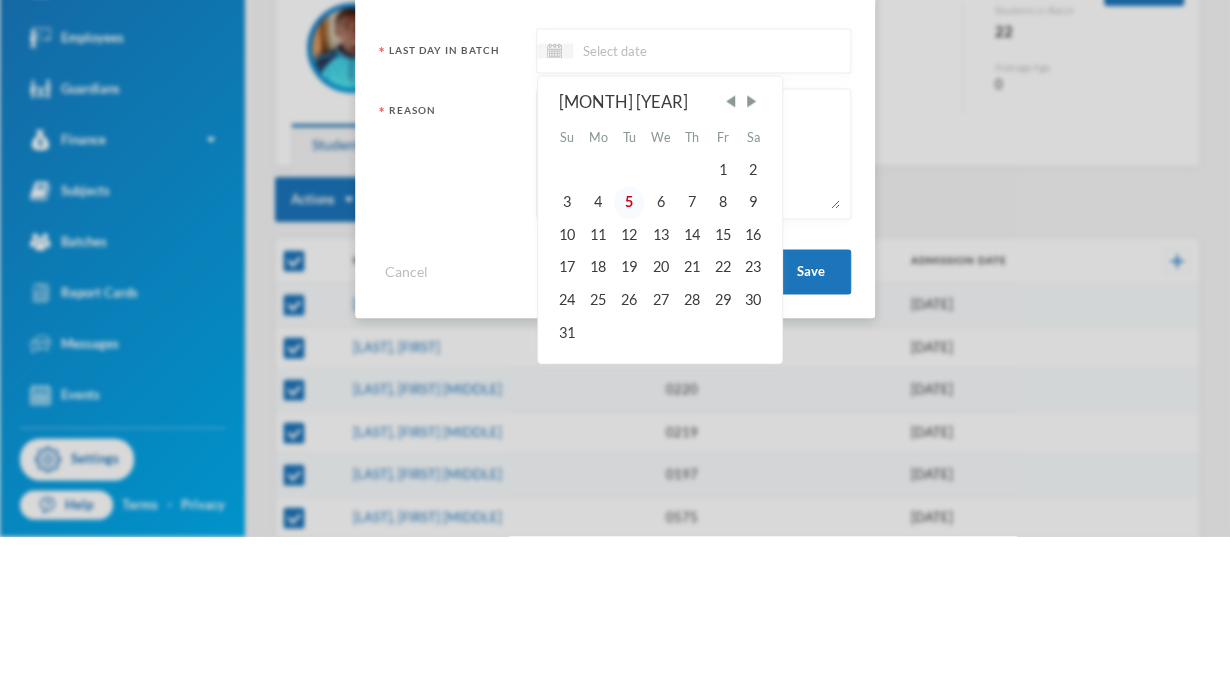 click on "5" at bounding box center [629, 352] 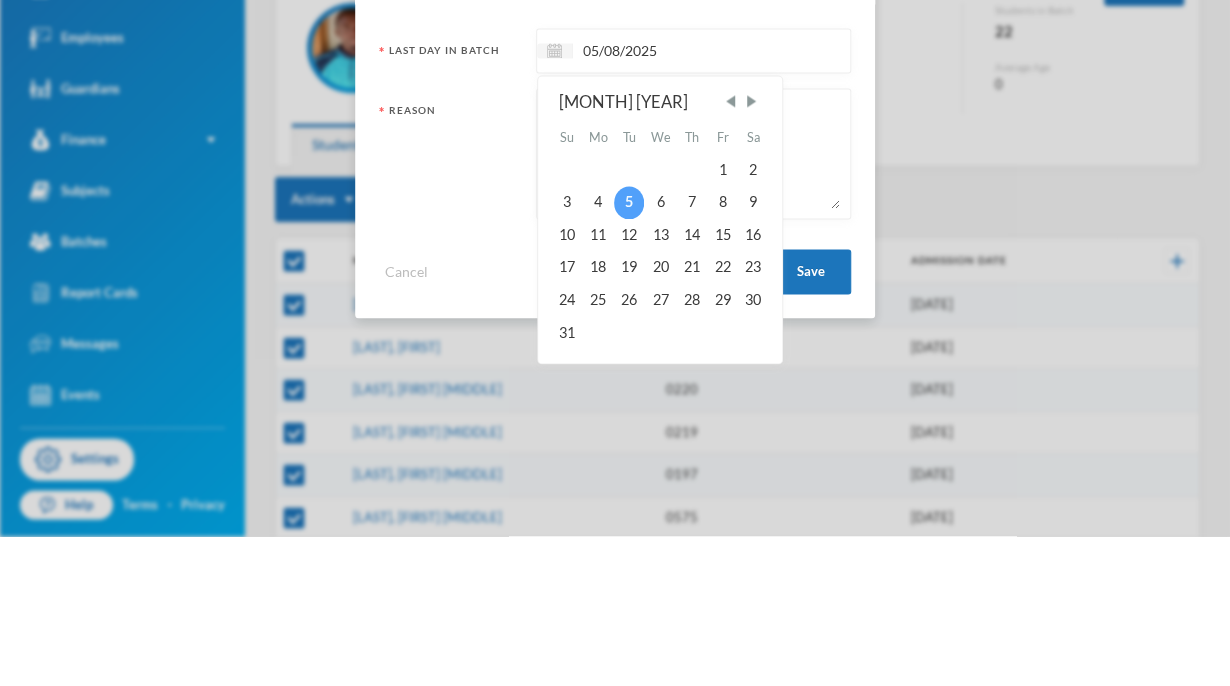 type on "05/08/2025" 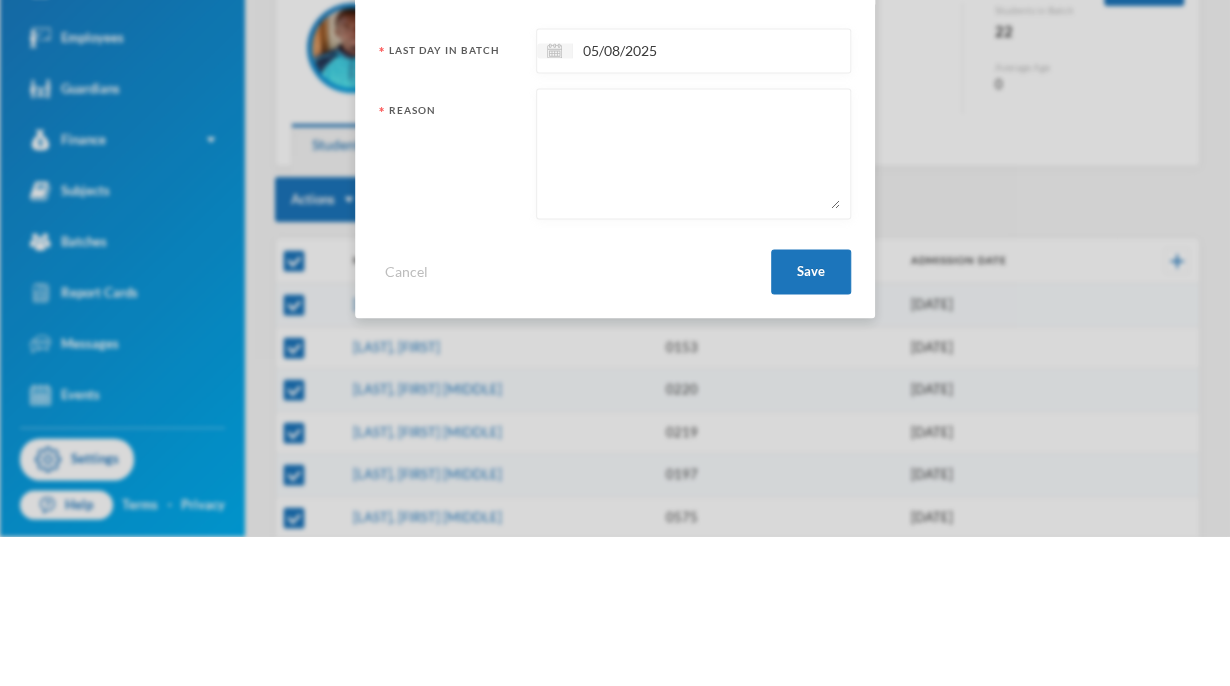 click at bounding box center (693, 303) 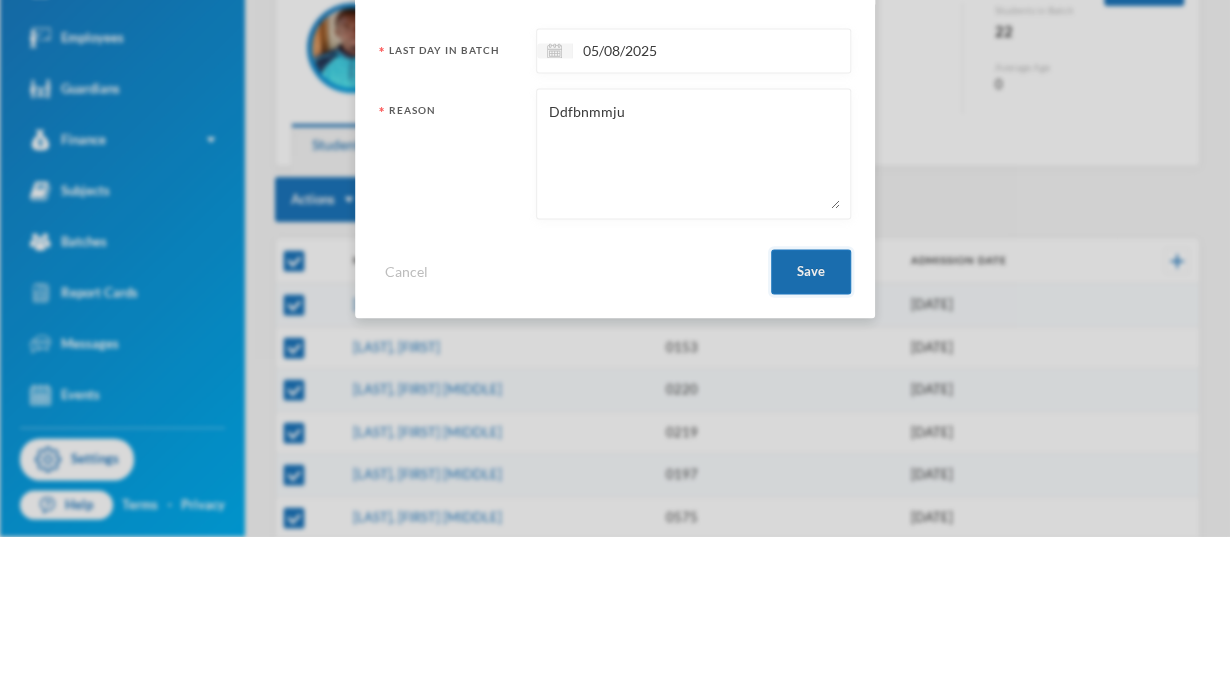 type on "Ddfbnmmju" 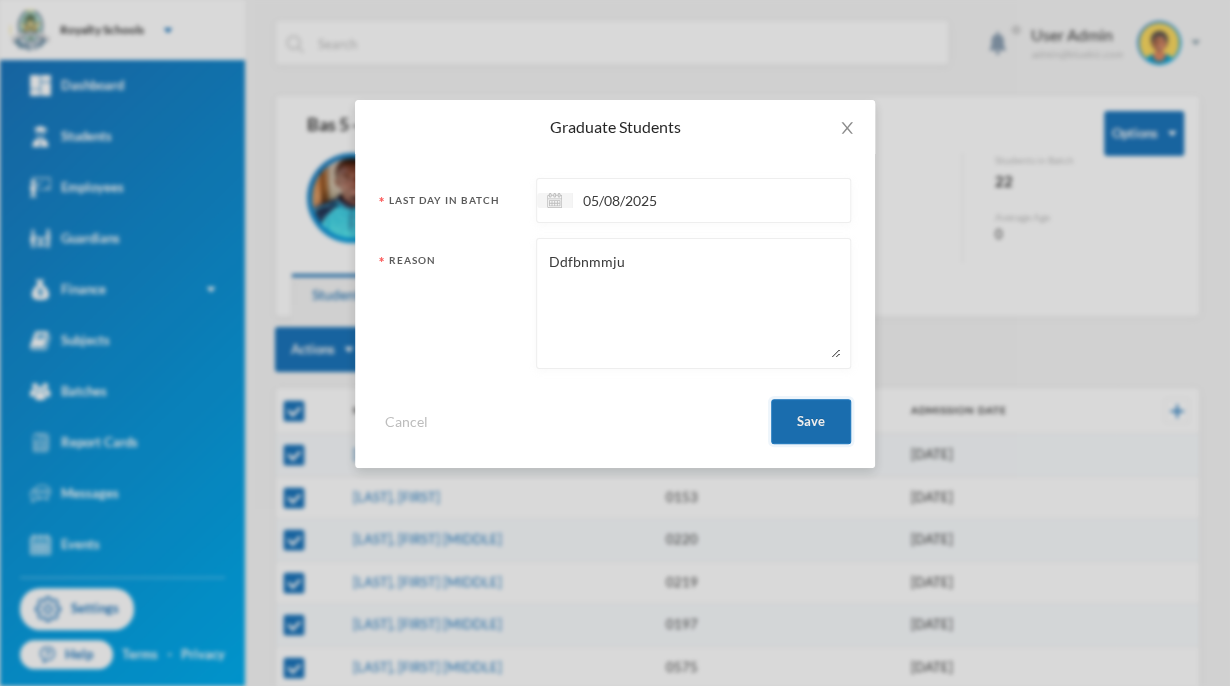click on "Save" at bounding box center [811, 421] 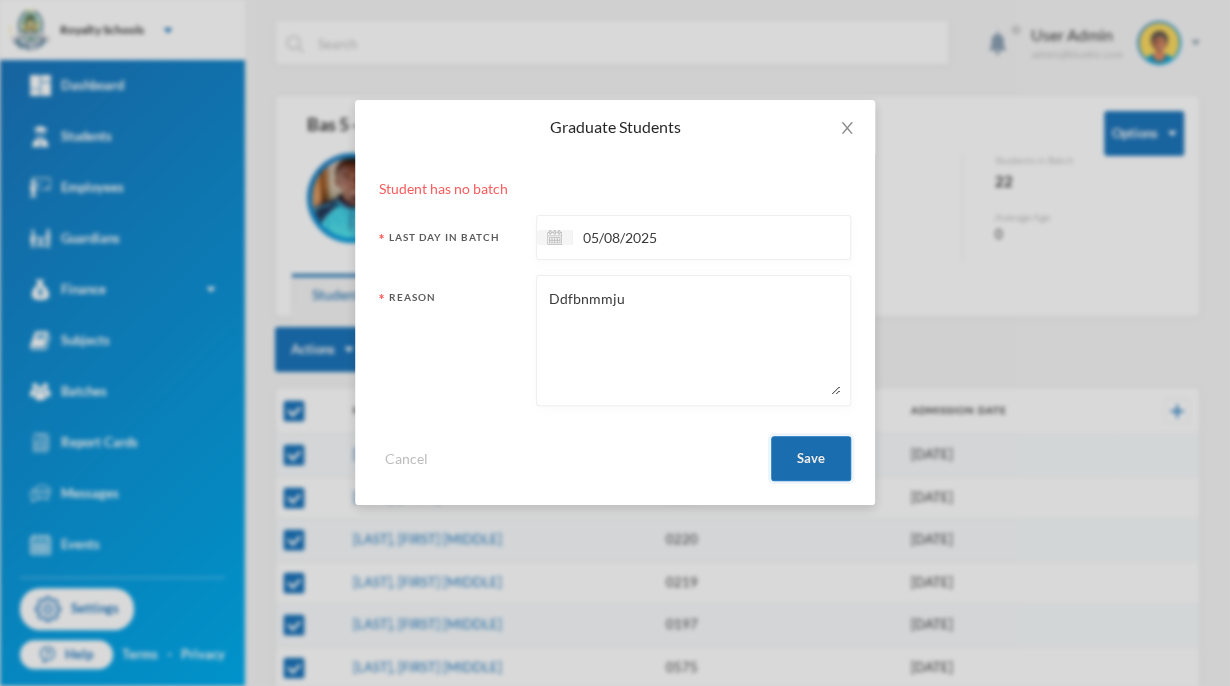checkbox on "false" 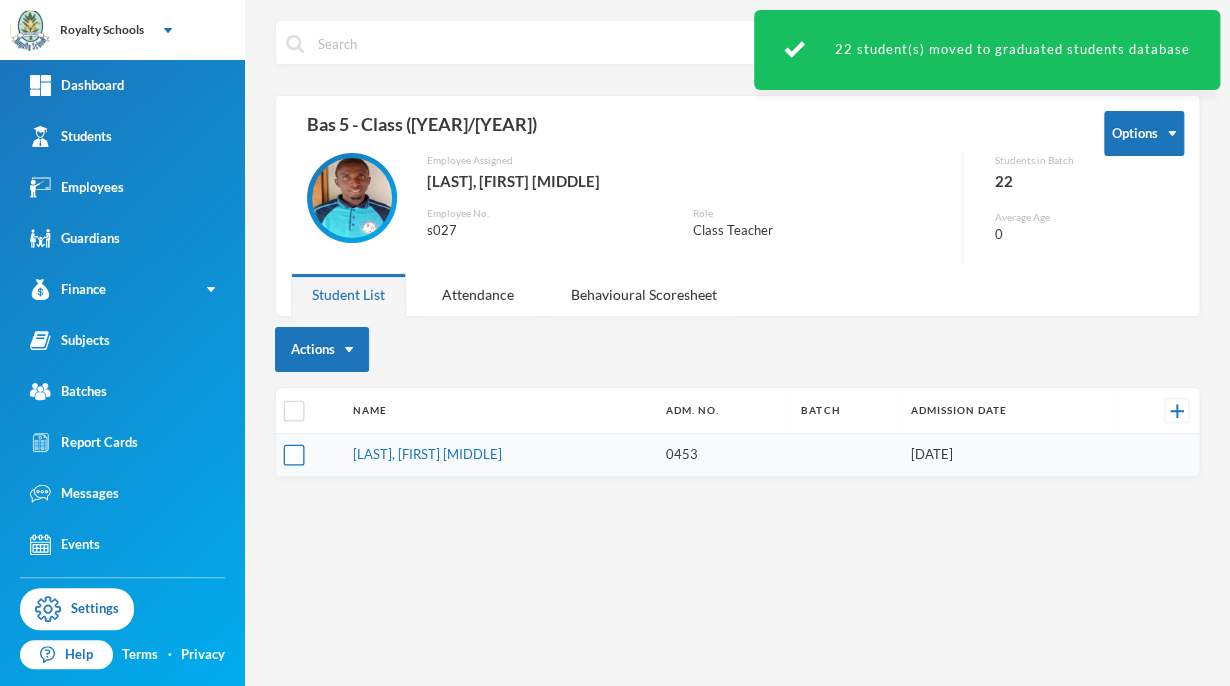 click at bounding box center [294, 455] 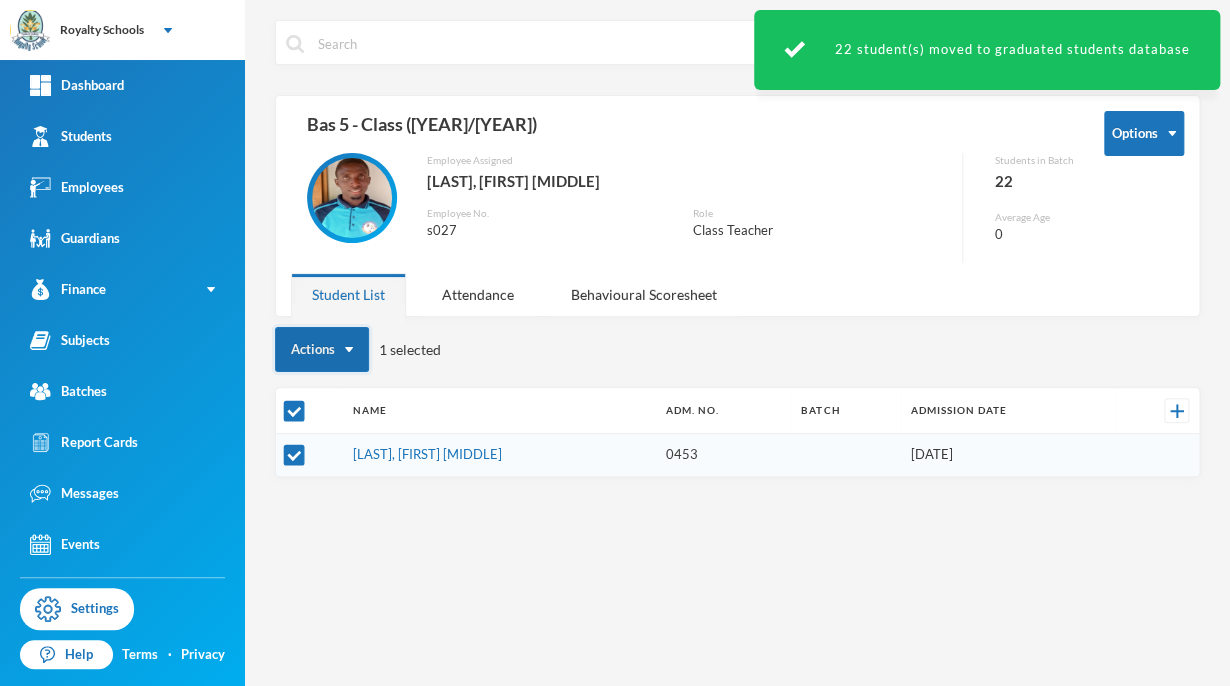 click on "Actions" at bounding box center [322, 349] 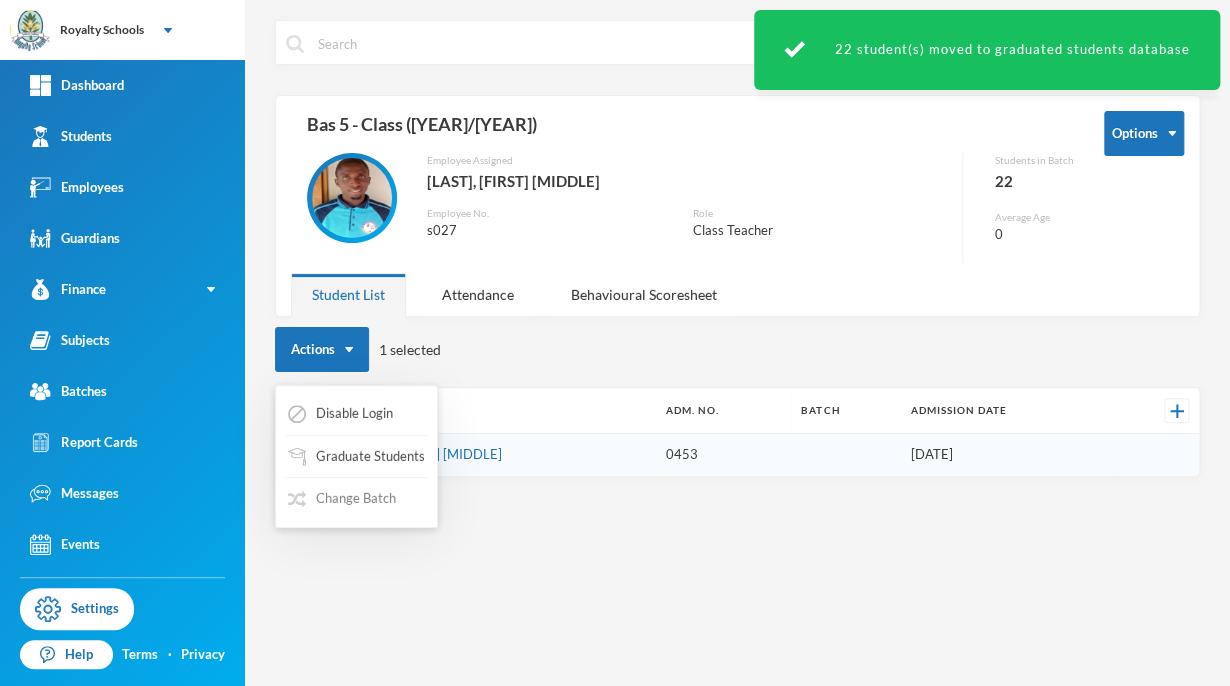 click on "Change Batch" at bounding box center [342, 499] 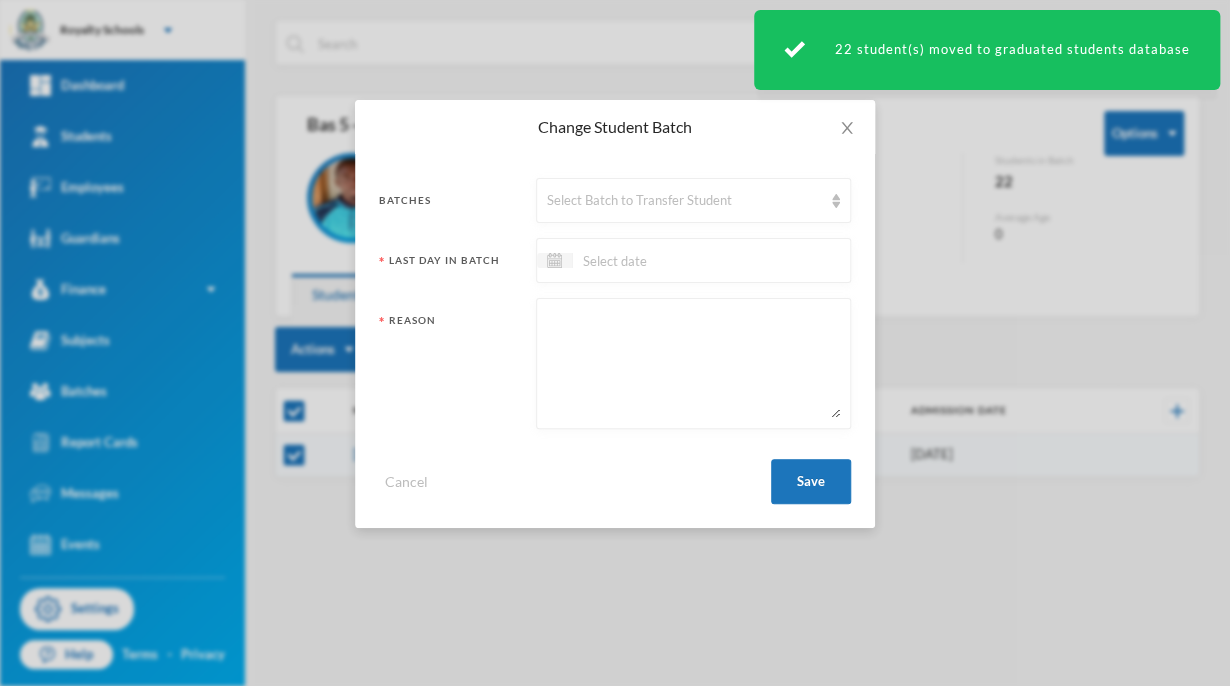 click on "Change Student Batch Batches Select Batch to Transfer Student  Last Day In Batch Reason Cancel Save" at bounding box center [615, 343] 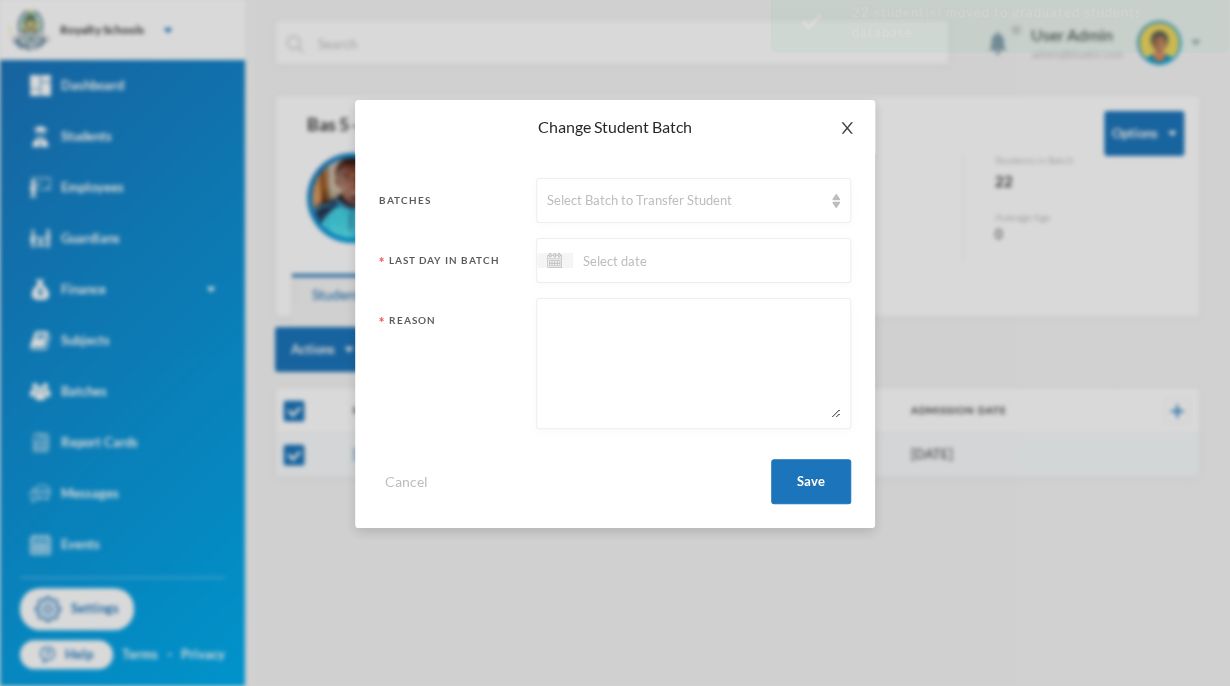 click at bounding box center [847, 128] 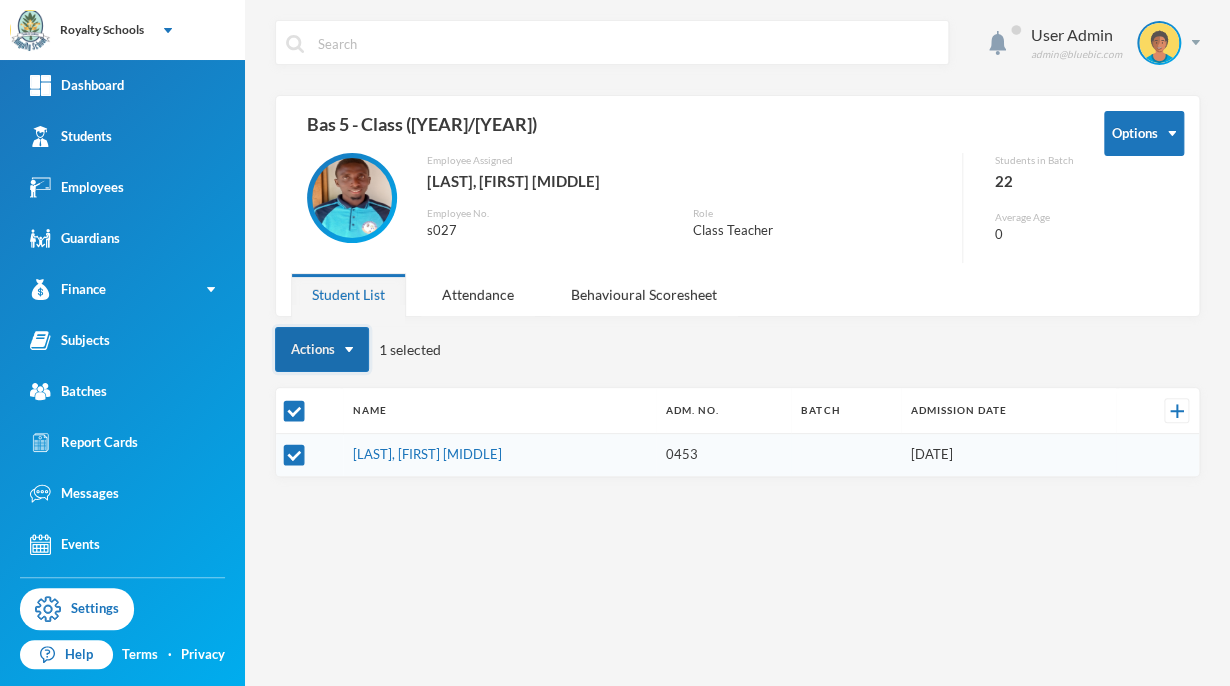 click on "Actions" at bounding box center [322, 349] 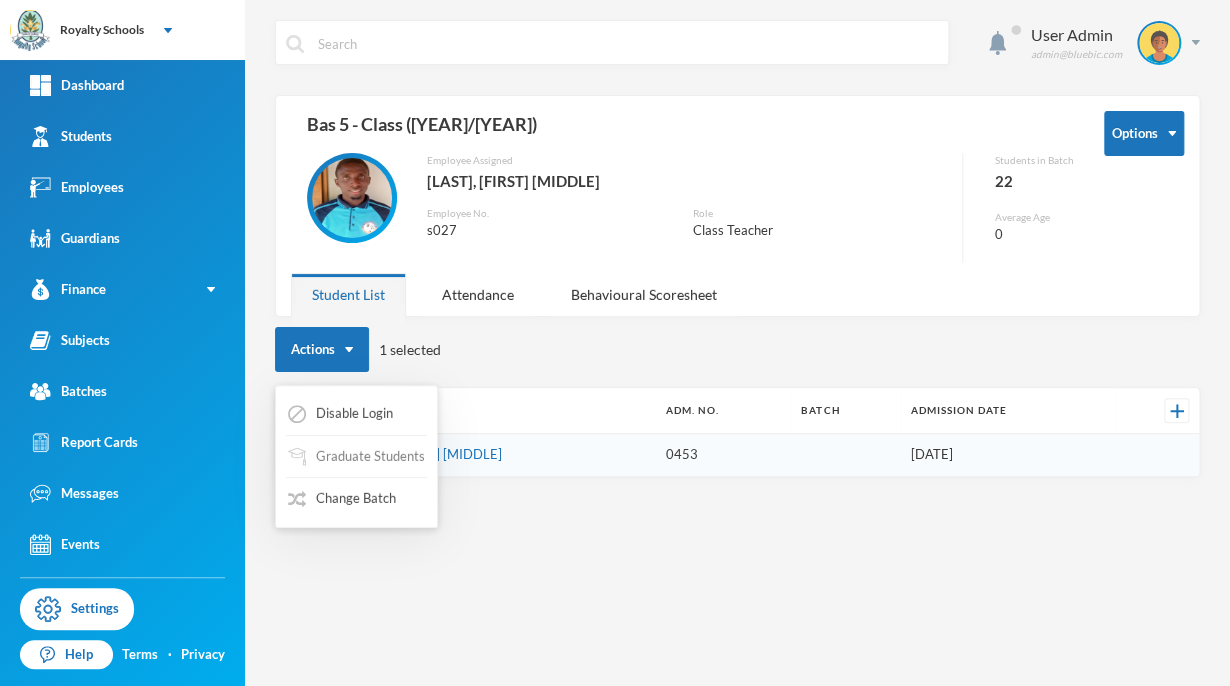 click on "Graduate Students" at bounding box center [356, 457] 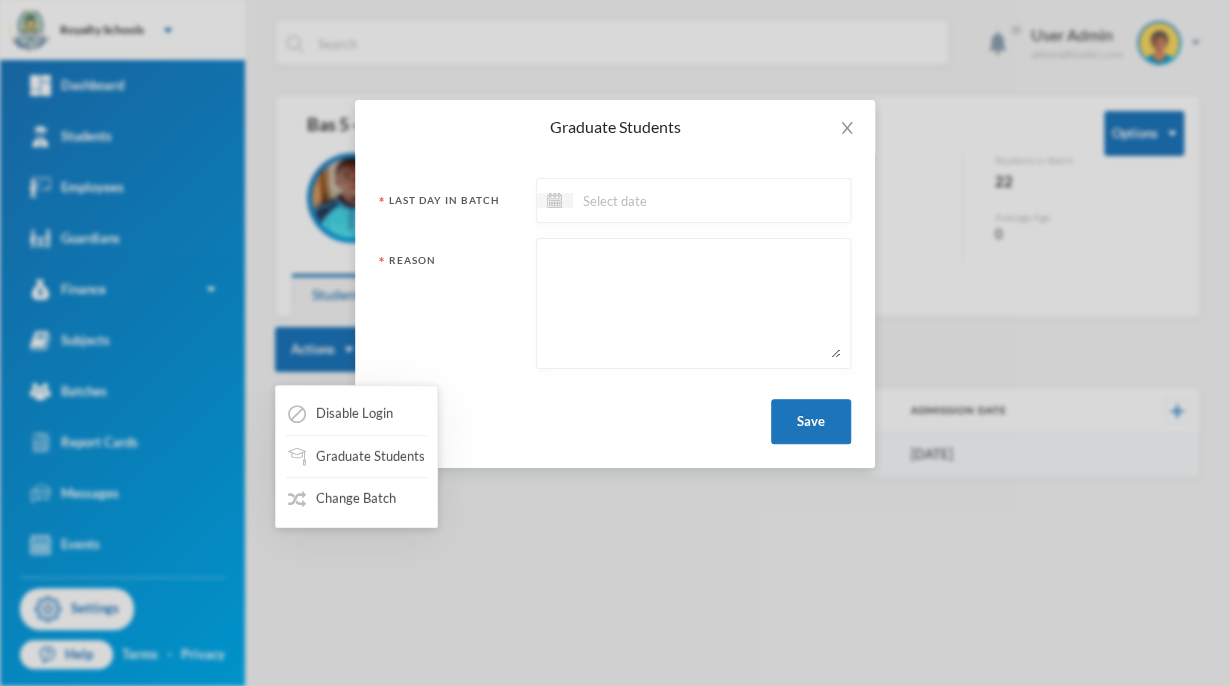 click at bounding box center (657, 200) 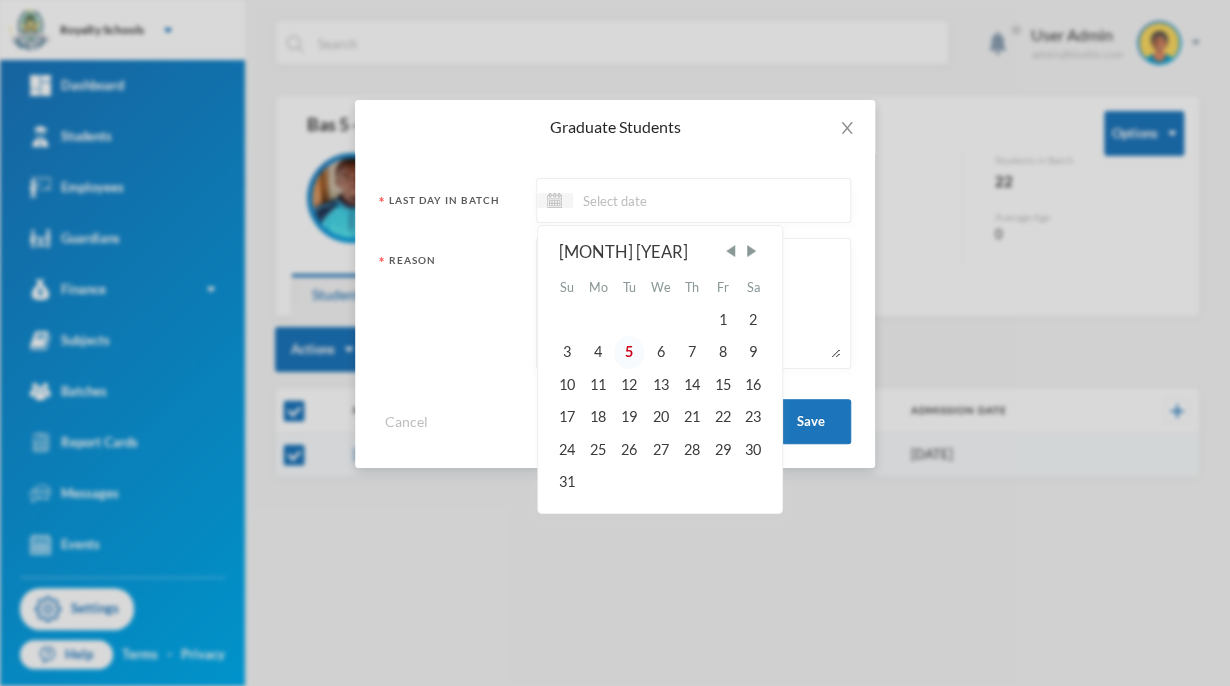 click on "5" at bounding box center [629, 352] 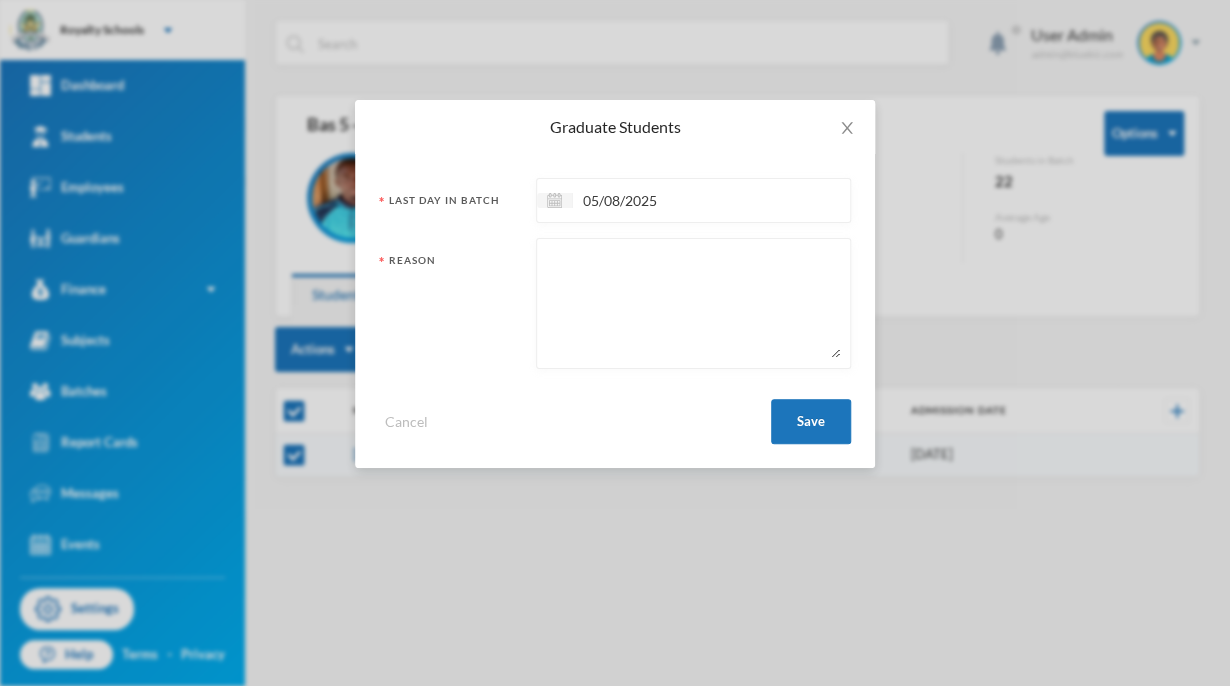 click at bounding box center [693, 303] 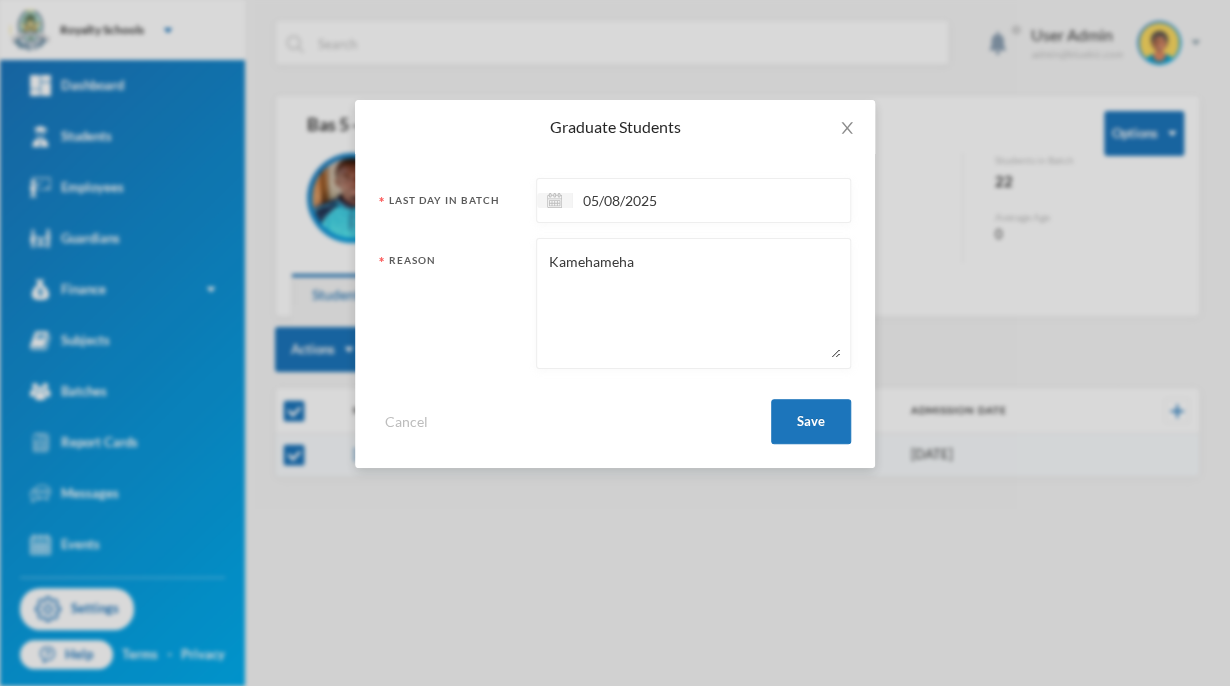 type on "Kamehameh" 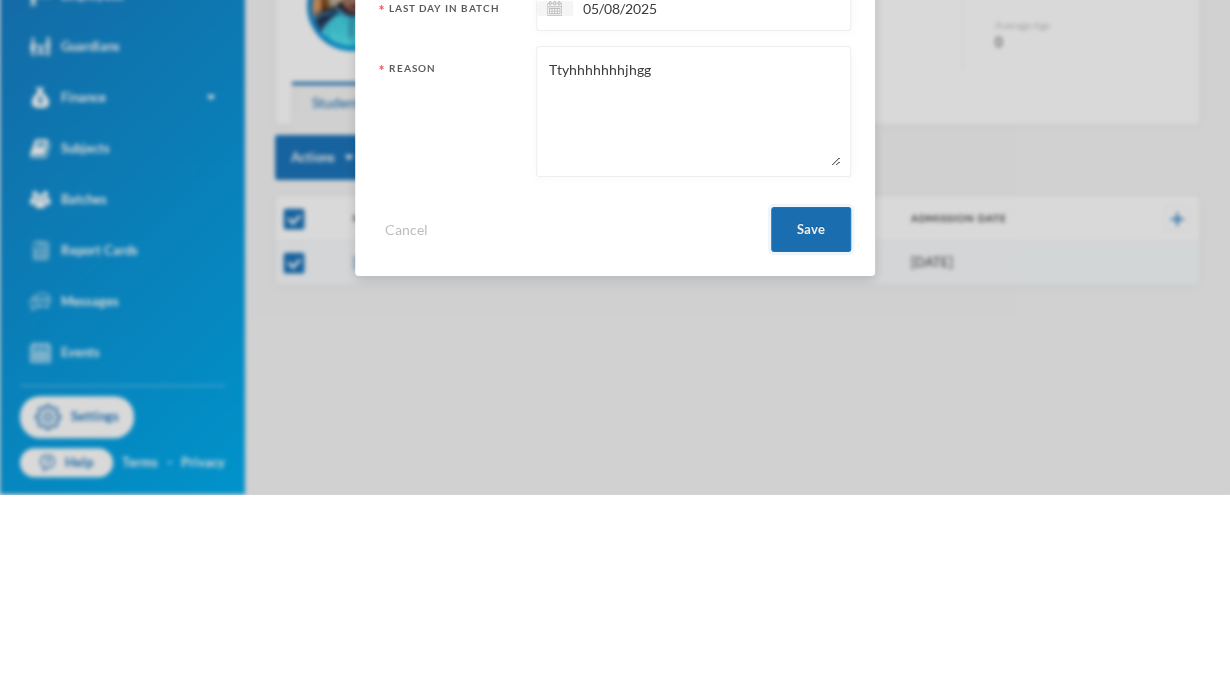 type on "Ttyhhhhhhhjhgg" 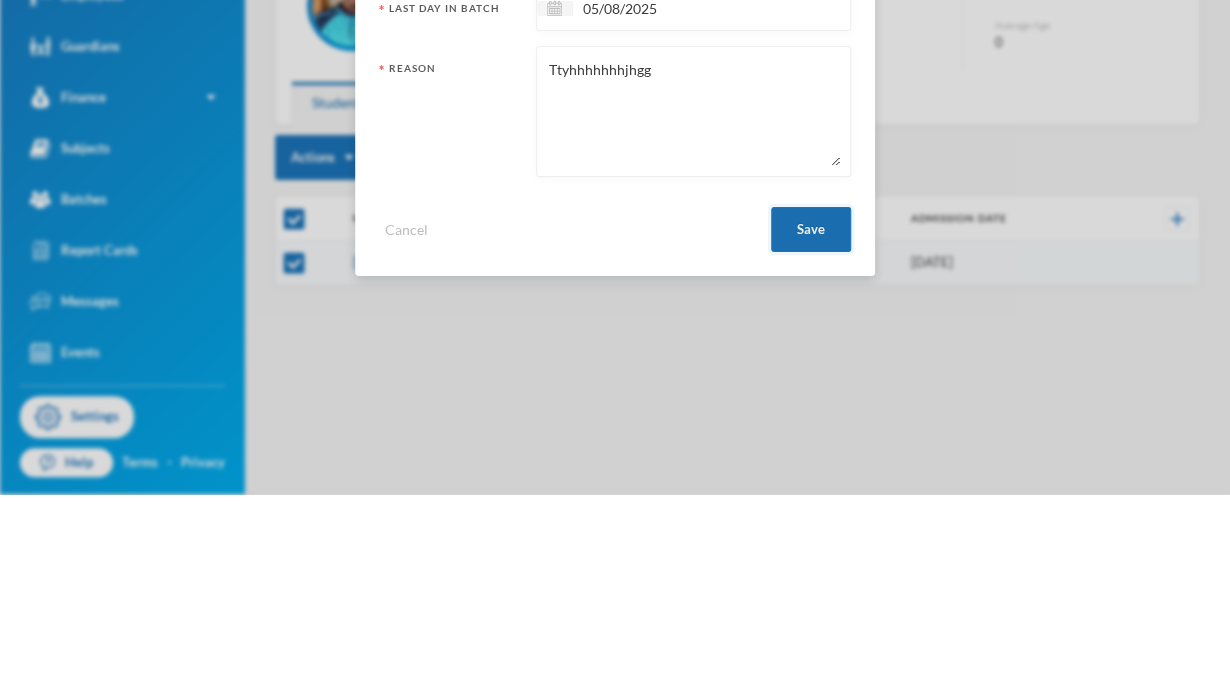 click on "Save" at bounding box center (811, 421) 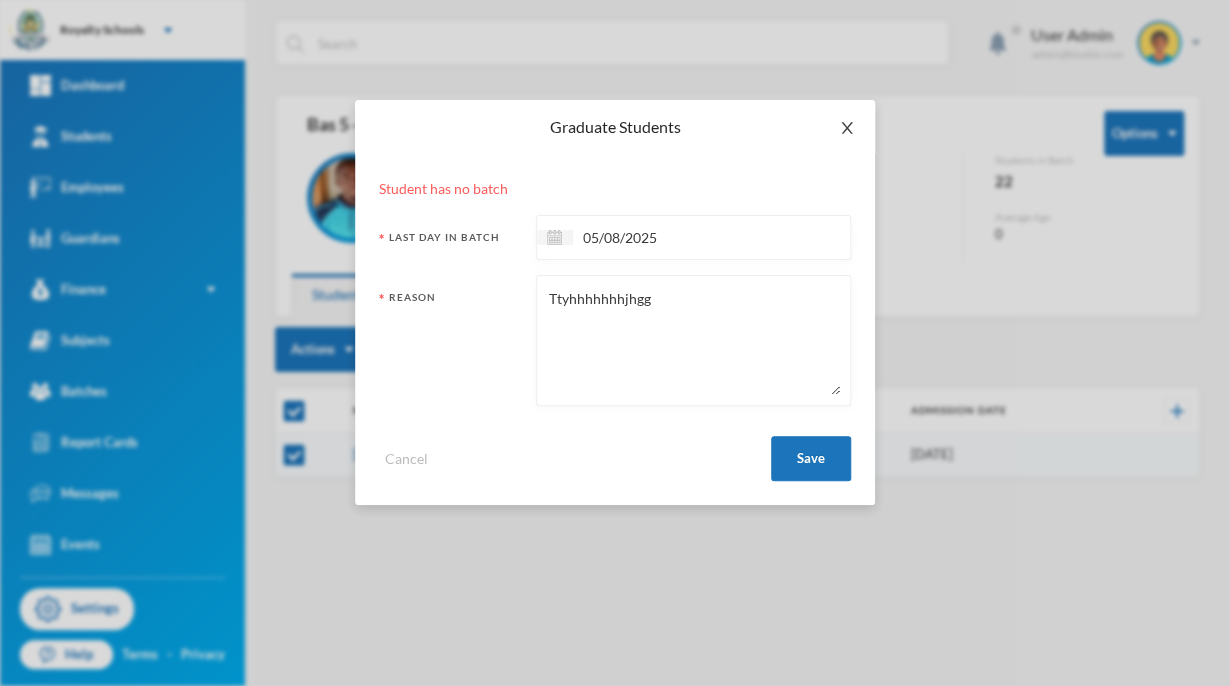 click at bounding box center (847, 128) 